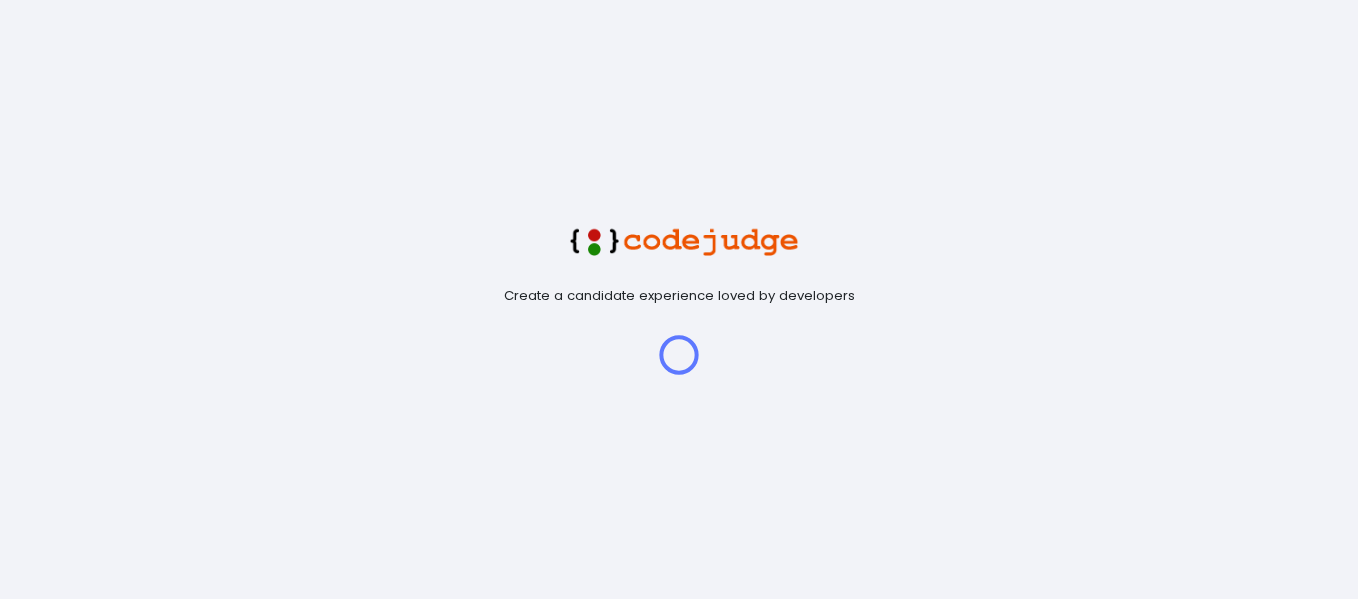 scroll, scrollTop: 0, scrollLeft: 0, axis: both 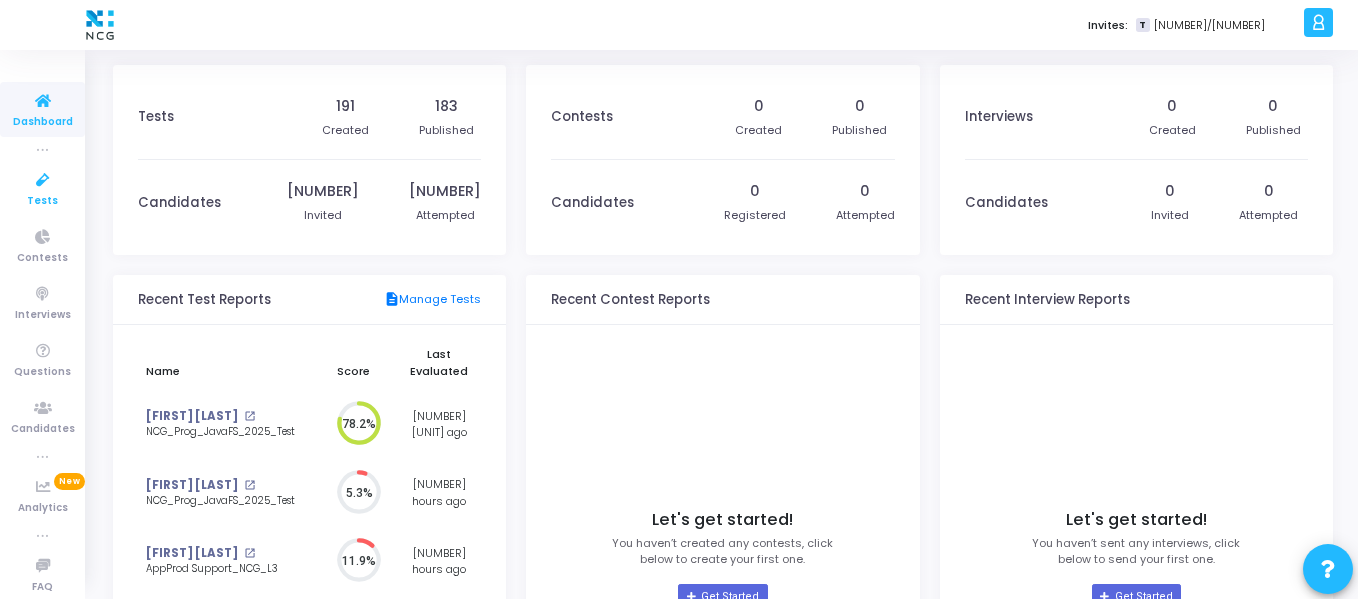 click at bounding box center (43, 180) 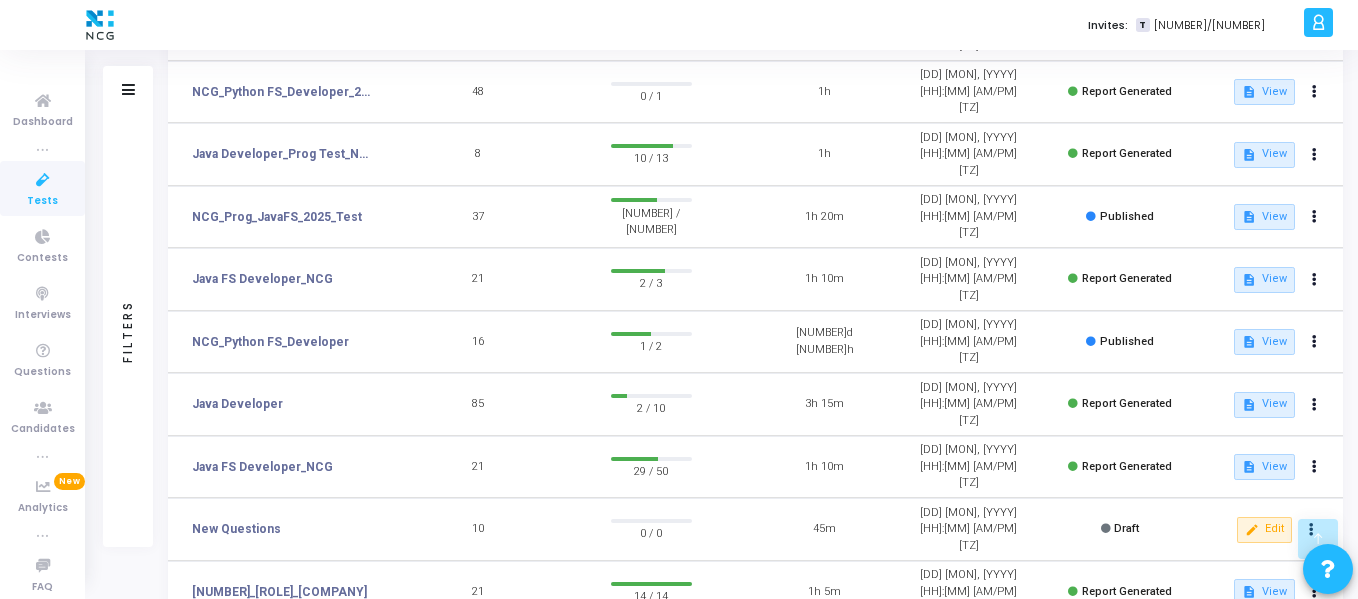 scroll, scrollTop: 465, scrollLeft: 0, axis: vertical 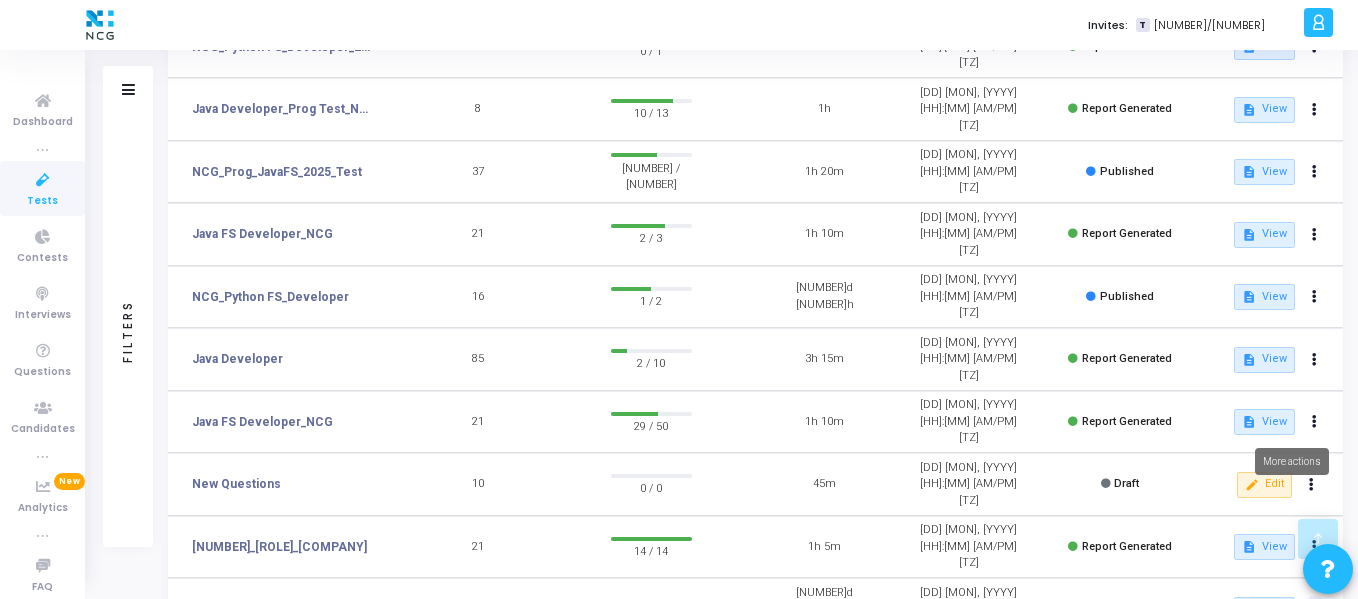 click 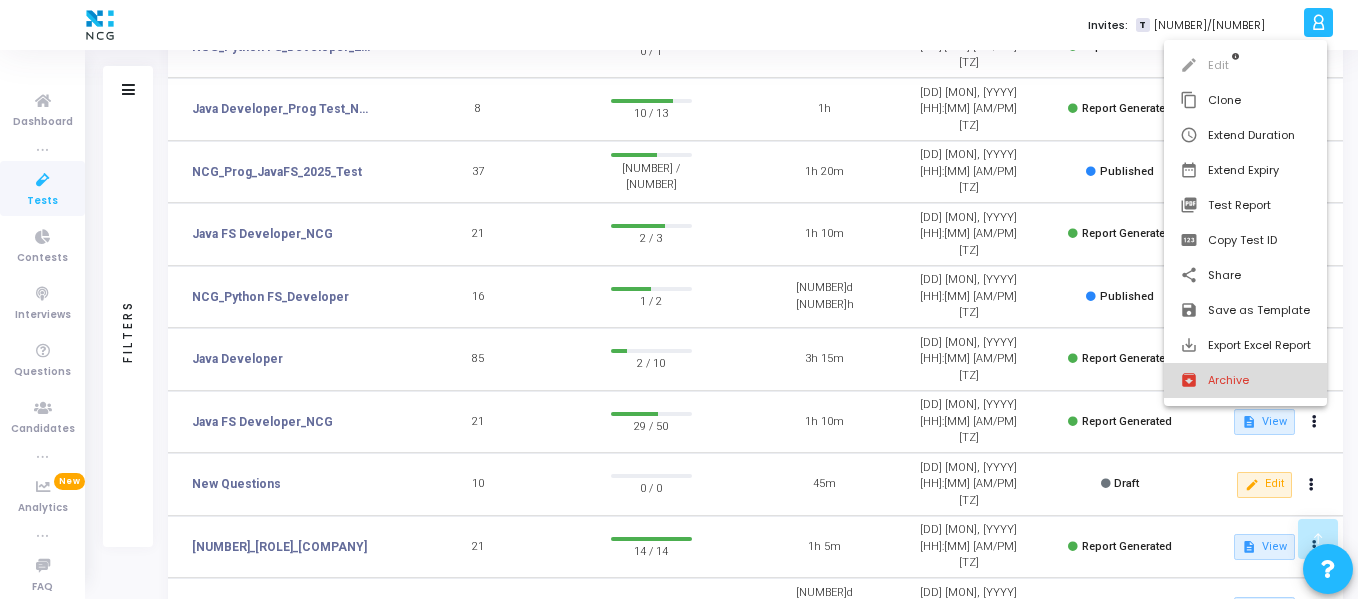 click on "archive  Archive" at bounding box center (1245, 380) 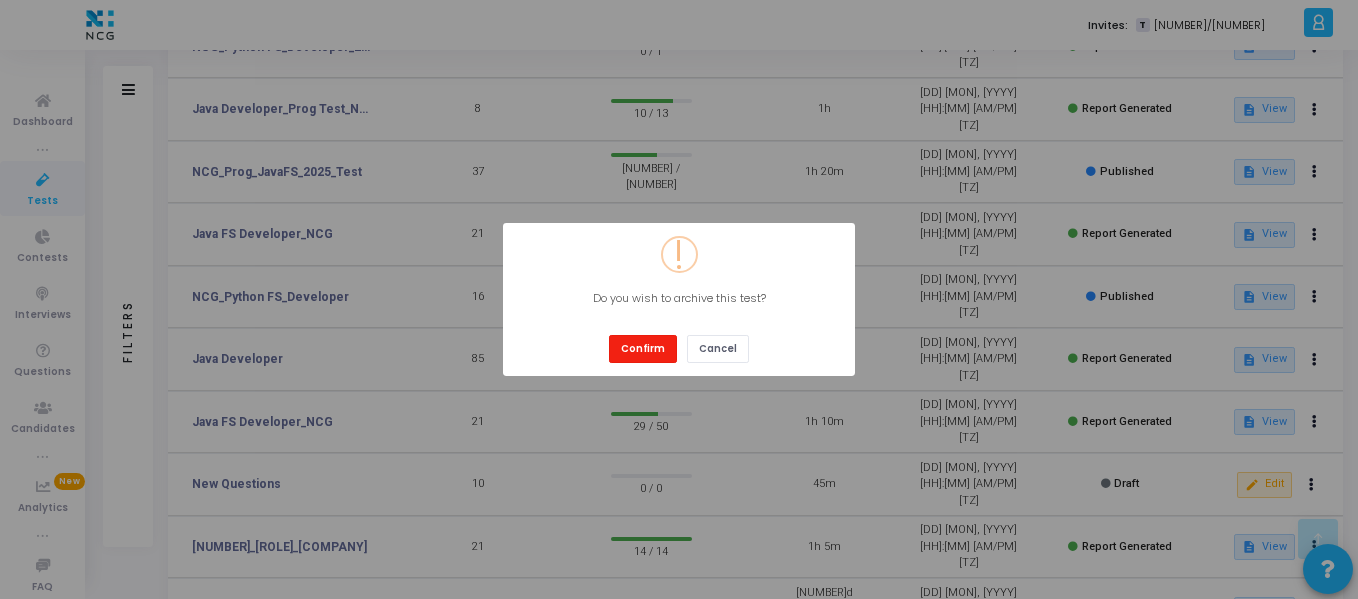 click on "Confirm" at bounding box center (643, 348) 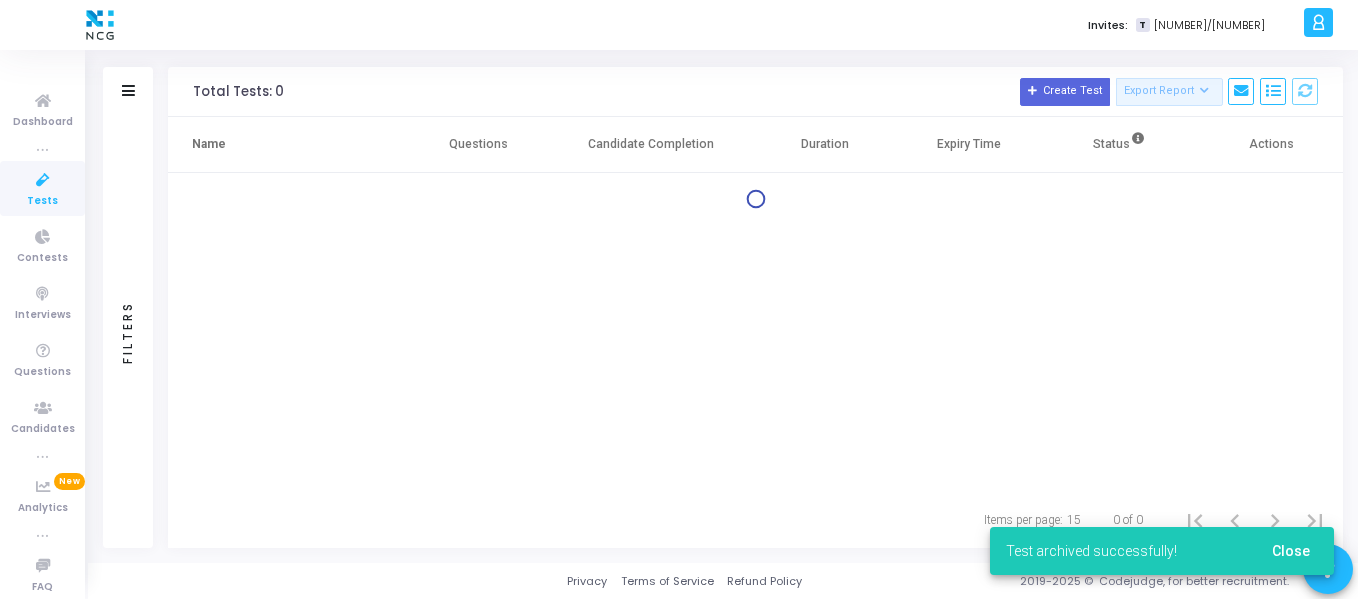 scroll, scrollTop: 465, scrollLeft: 0, axis: vertical 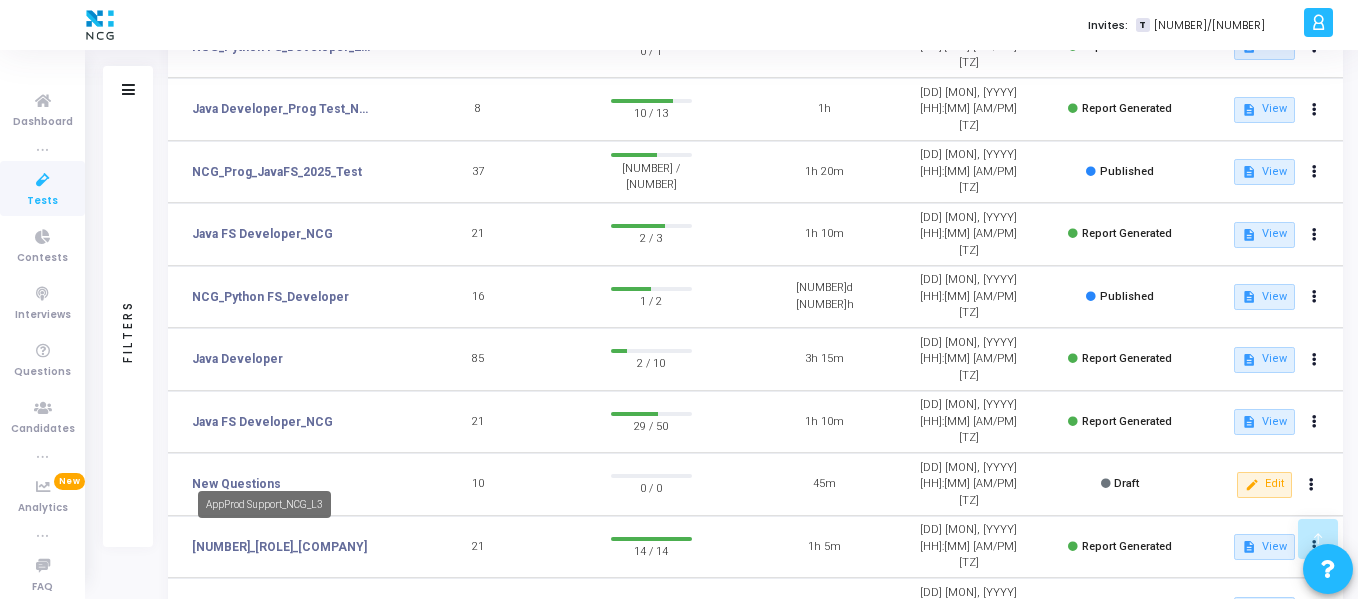 click on "AppProd Support_NCG_L3" 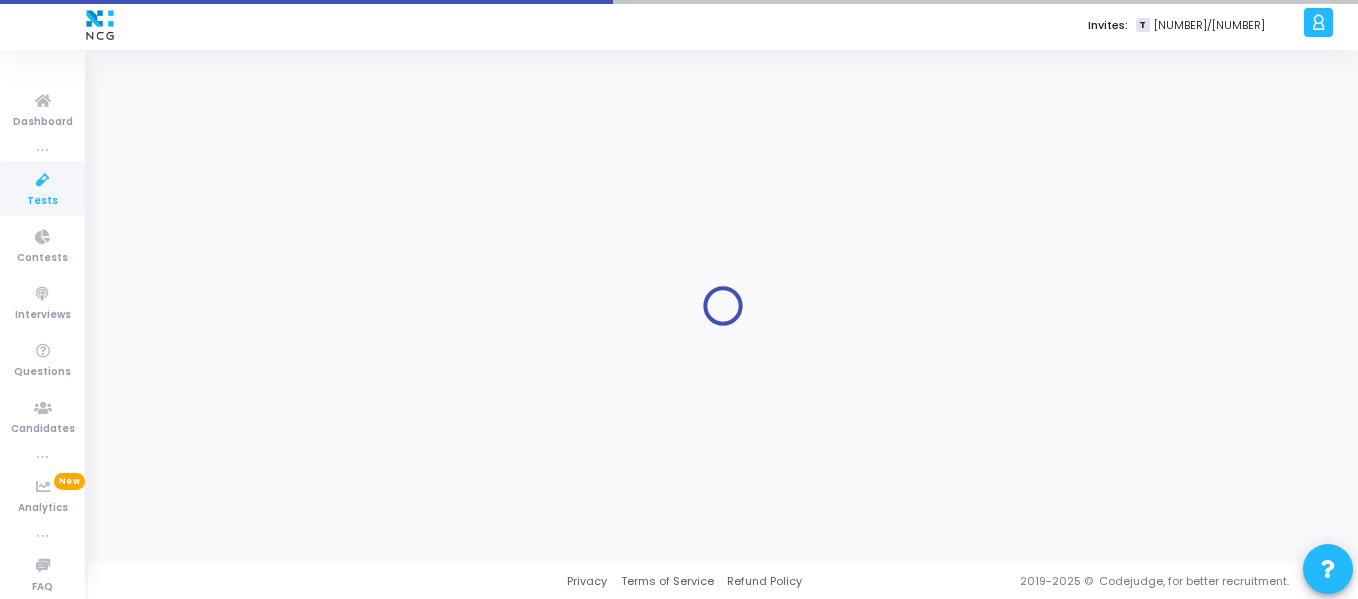 scroll, scrollTop: 0, scrollLeft: 0, axis: both 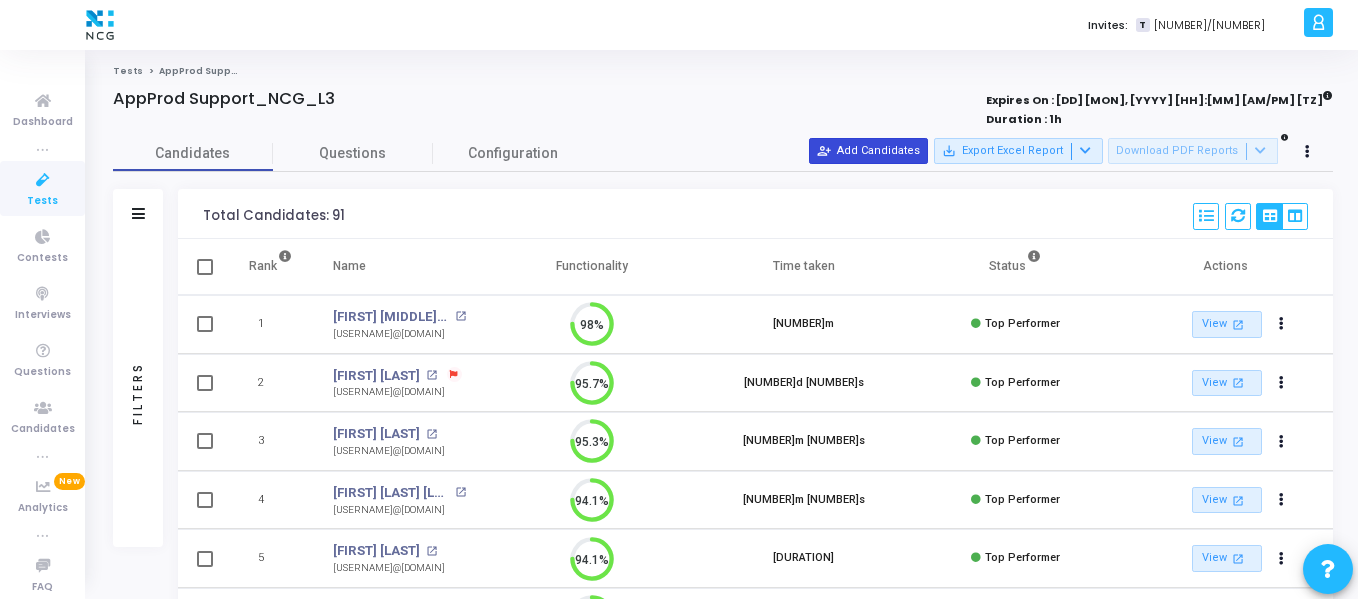 click on "person_add_alt  Add Candidates" at bounding box center [868, 151] 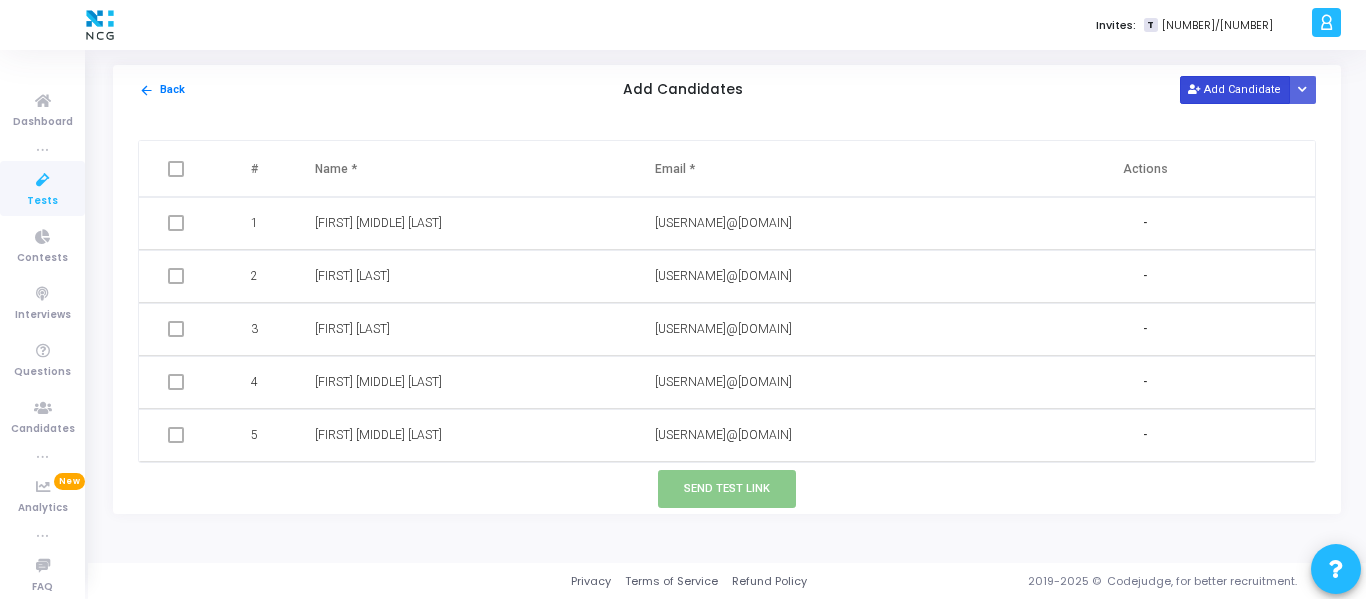 click on "Add Candidate" at bounding box center [1235, 89] 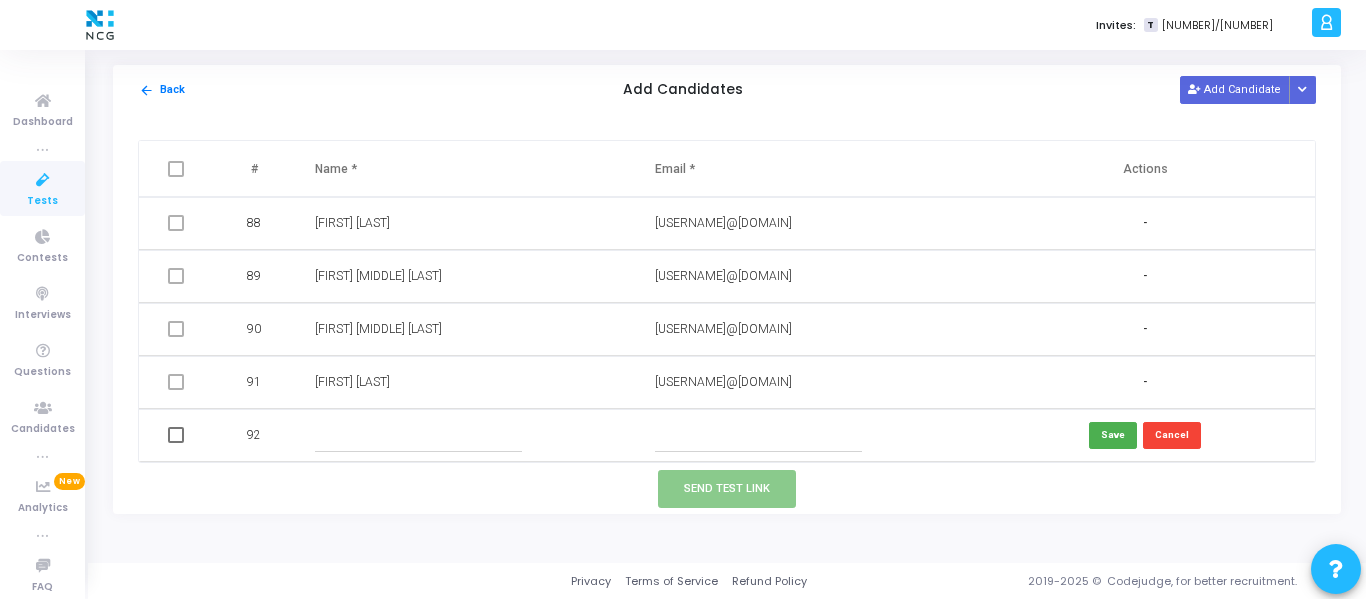 click at bounding box center (758, 435) 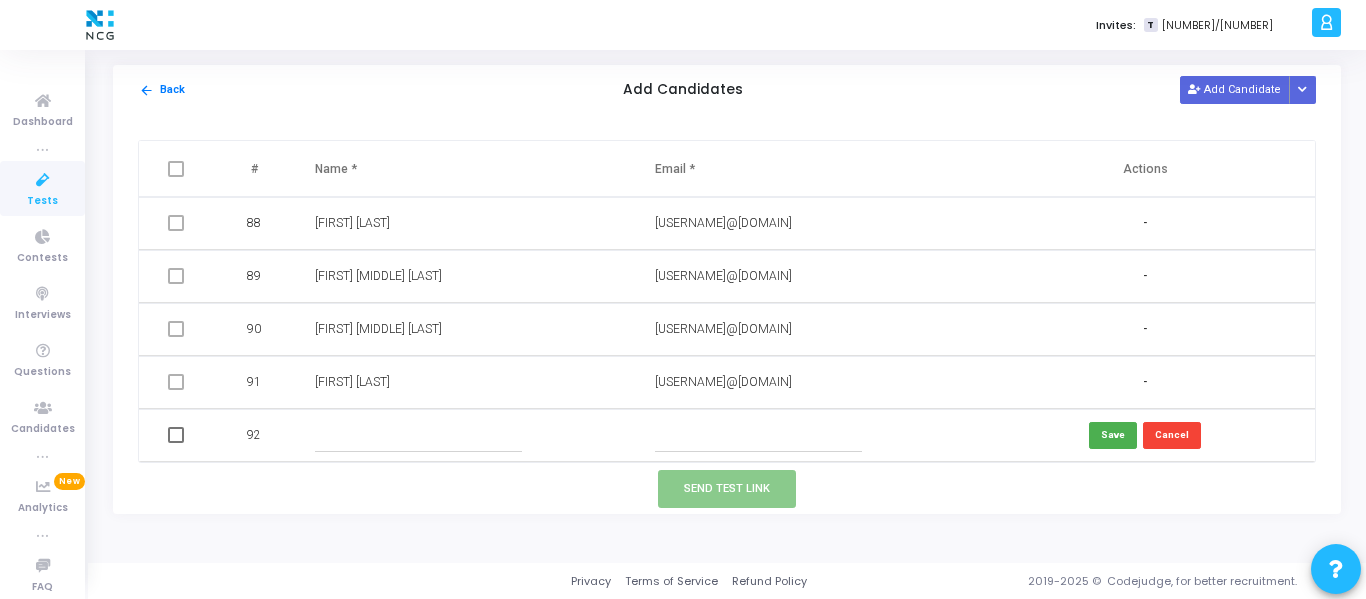 paste on "parkhedadasaheb119@gmail.com" 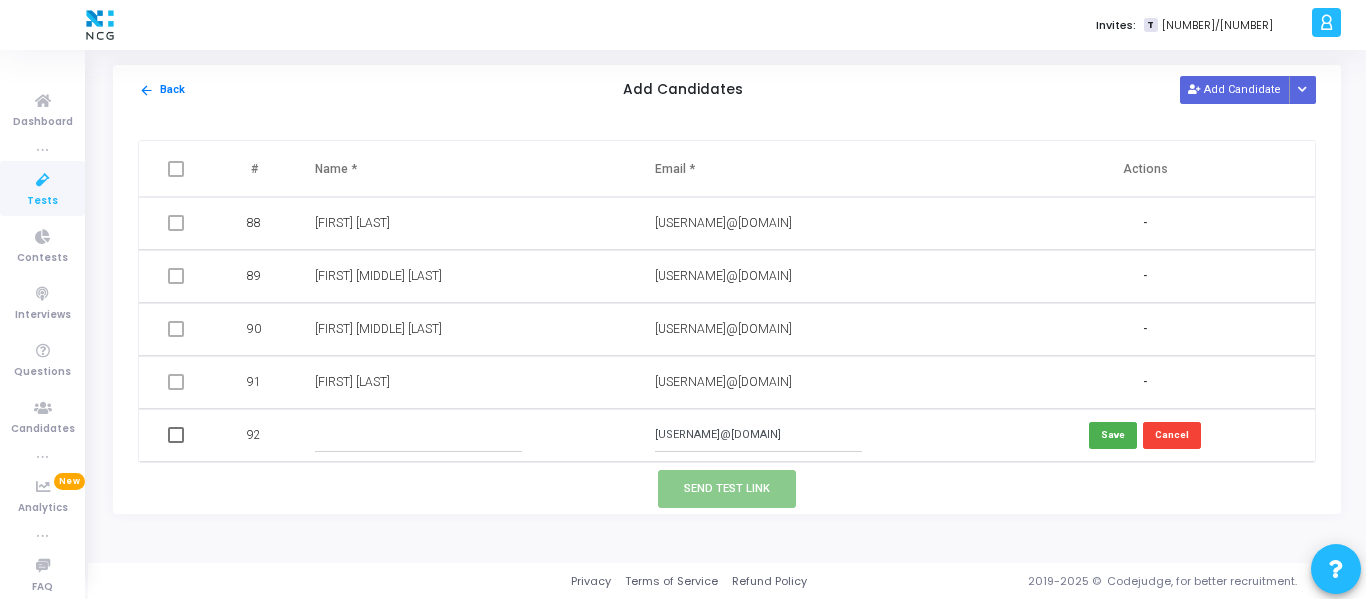 type on "parkhedadasaheb119@gmail.com" 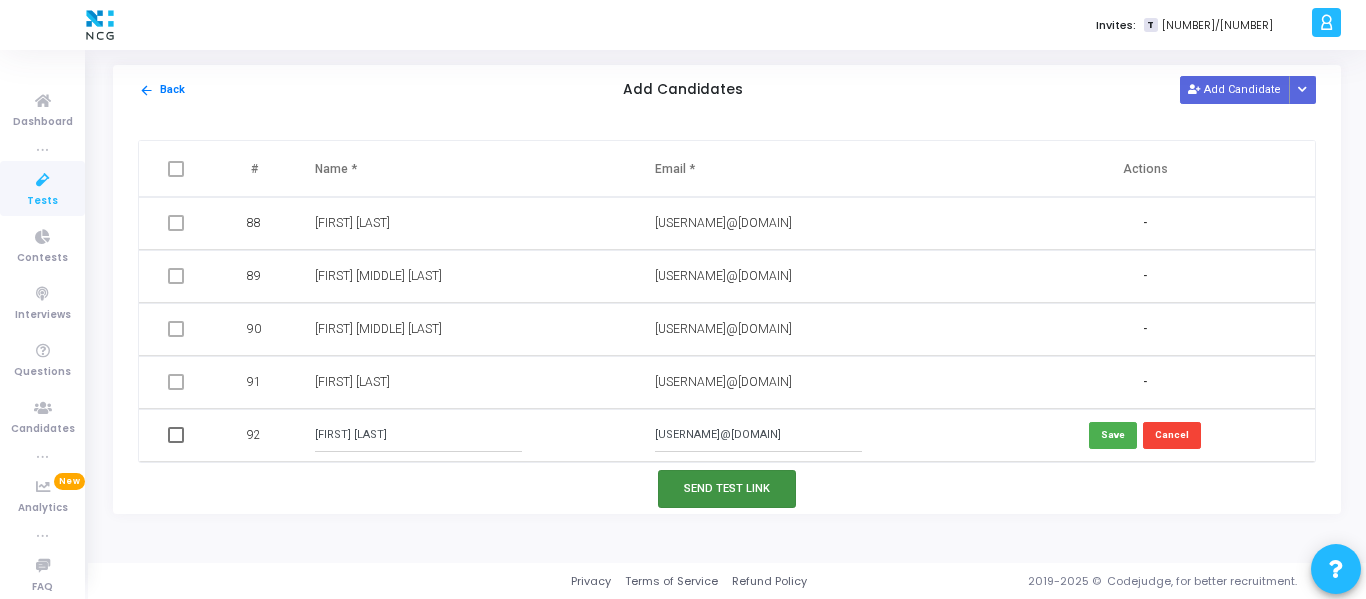 type on "Dadasaheb Parkhe" 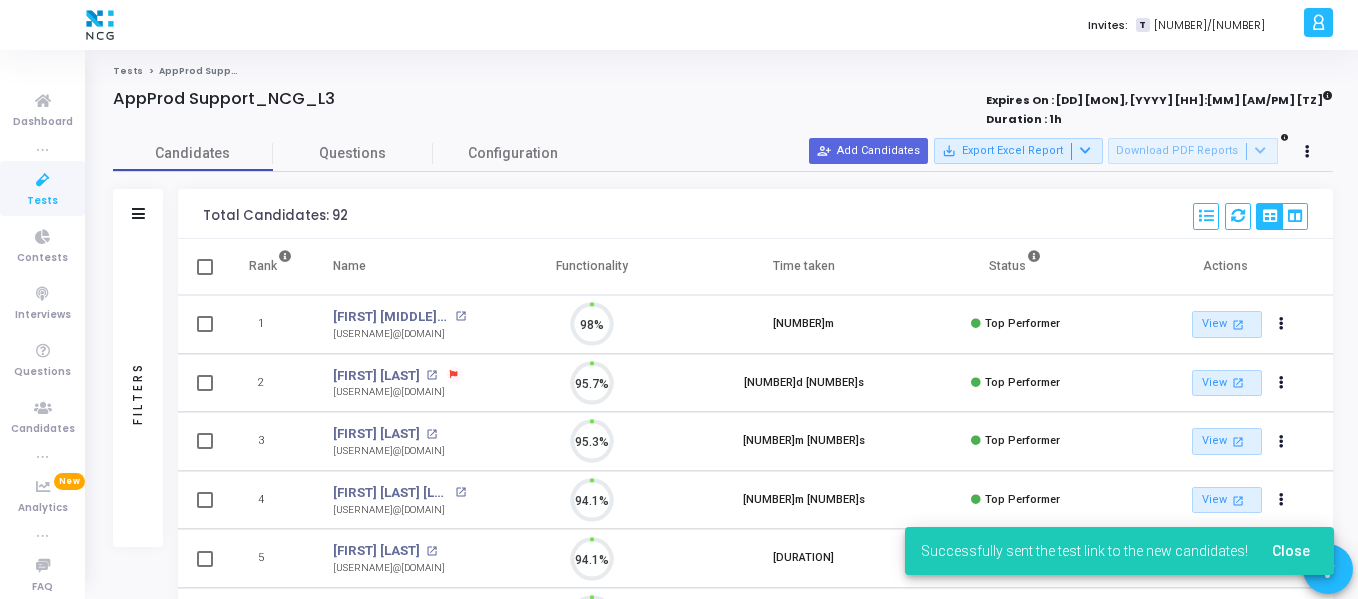 scroll, scrollTop: 9, scrollLeft: 9, axis: both 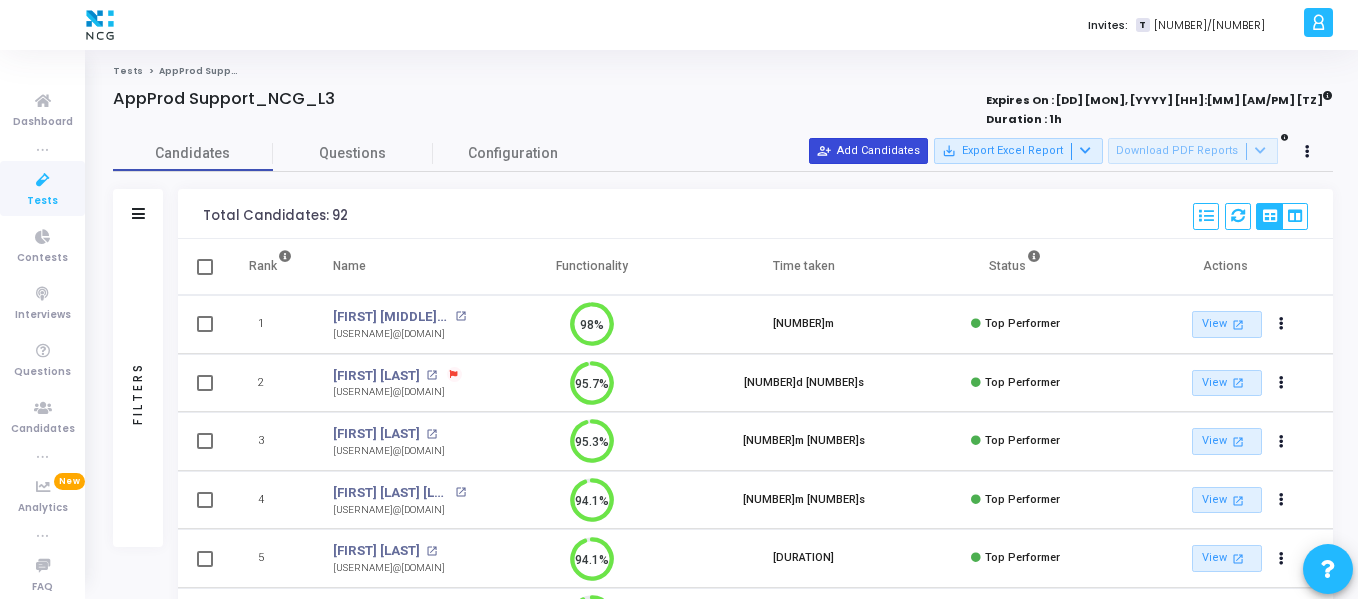 click on "person_add_alt  Add Candidates" at bounding box center [868, 151] 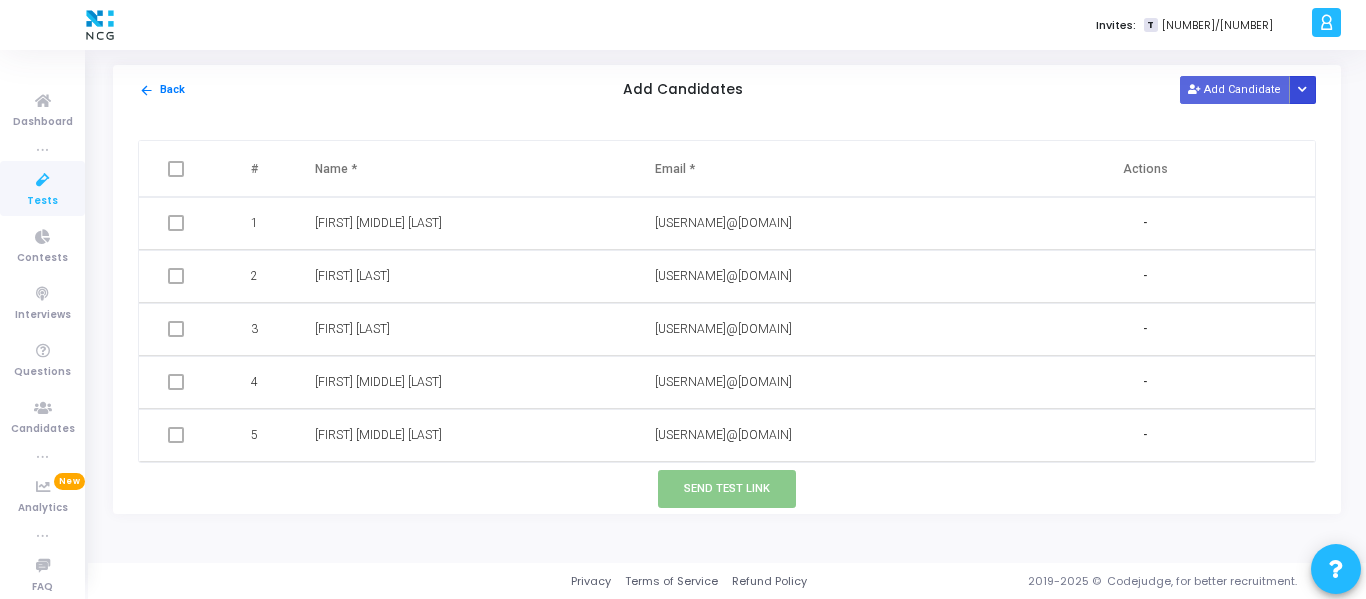 click at bounding box center [1302, 90] 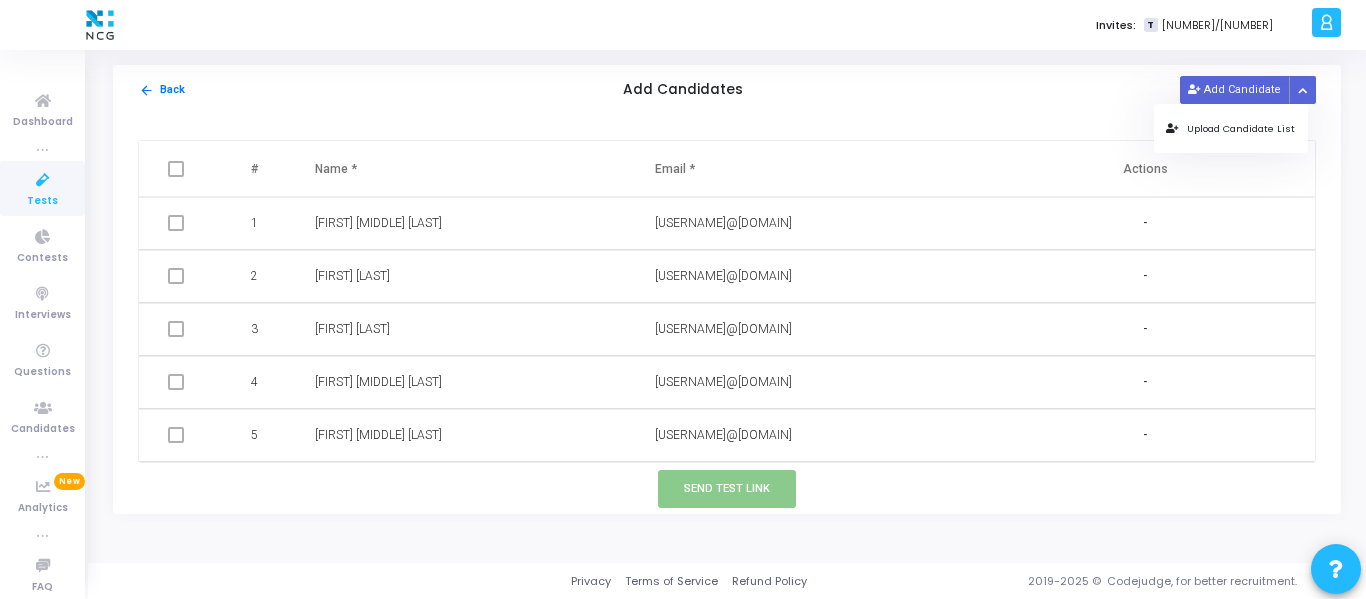click on "Upload Candidate List" at bounding box center (1230, 128) 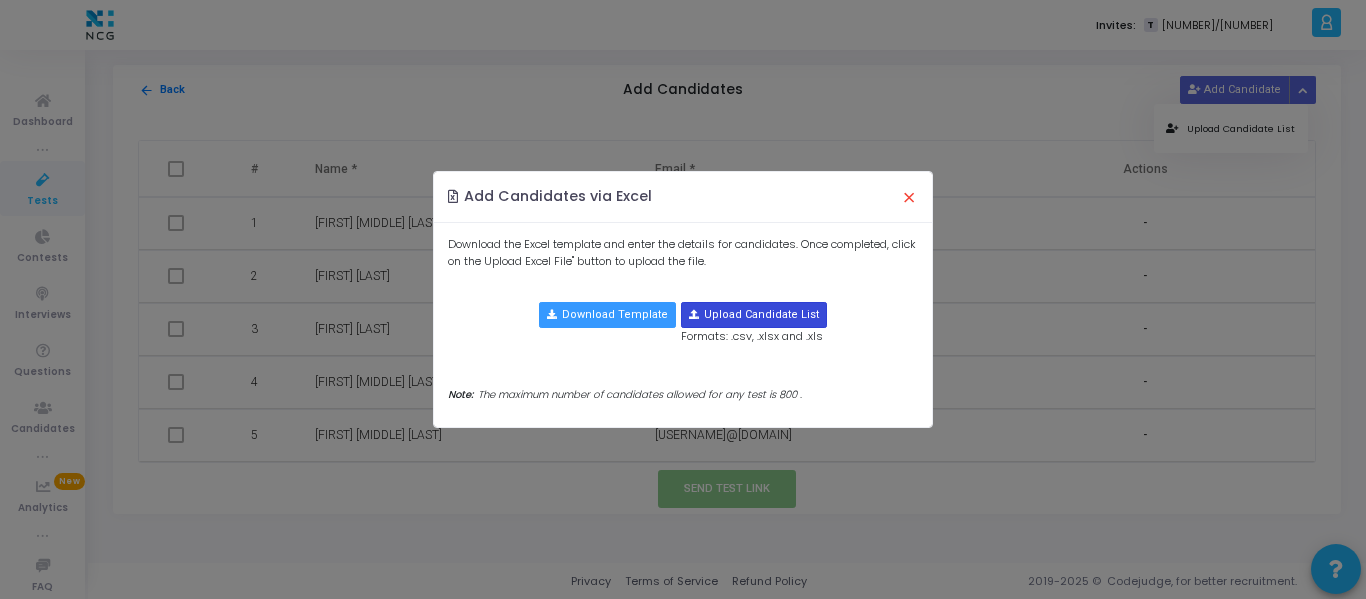 click at bounding box center [754, 315] 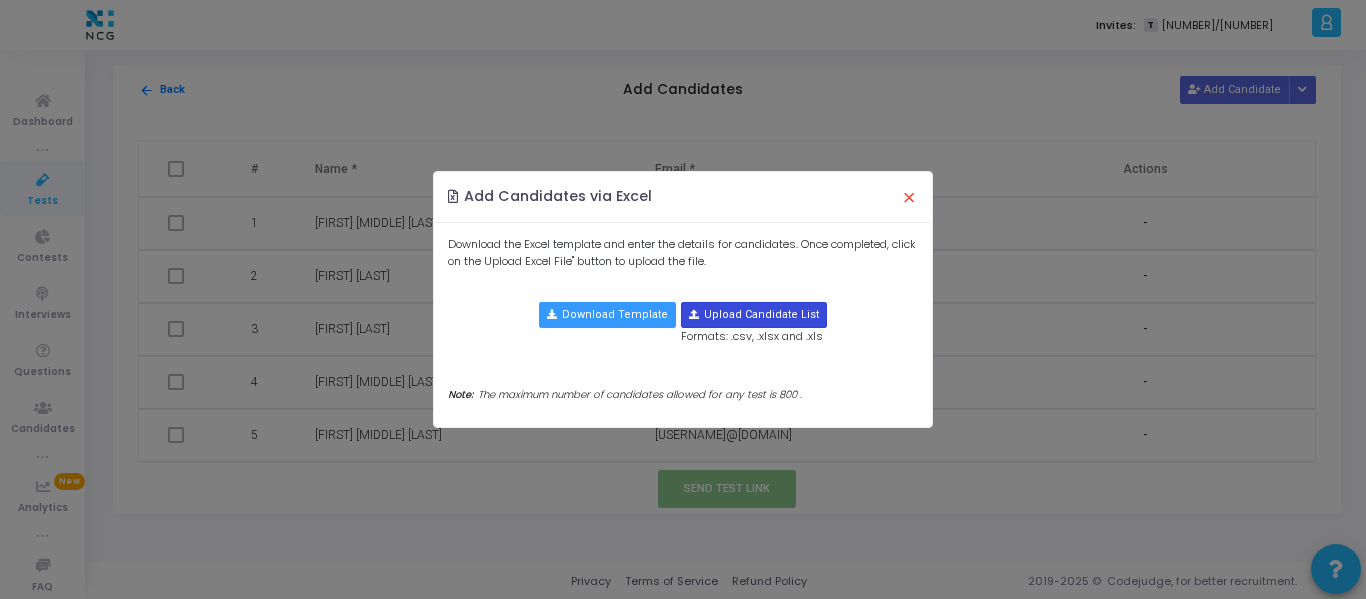 type on "C:\fakepath\CodeJudge Test _Prod Support.csv" 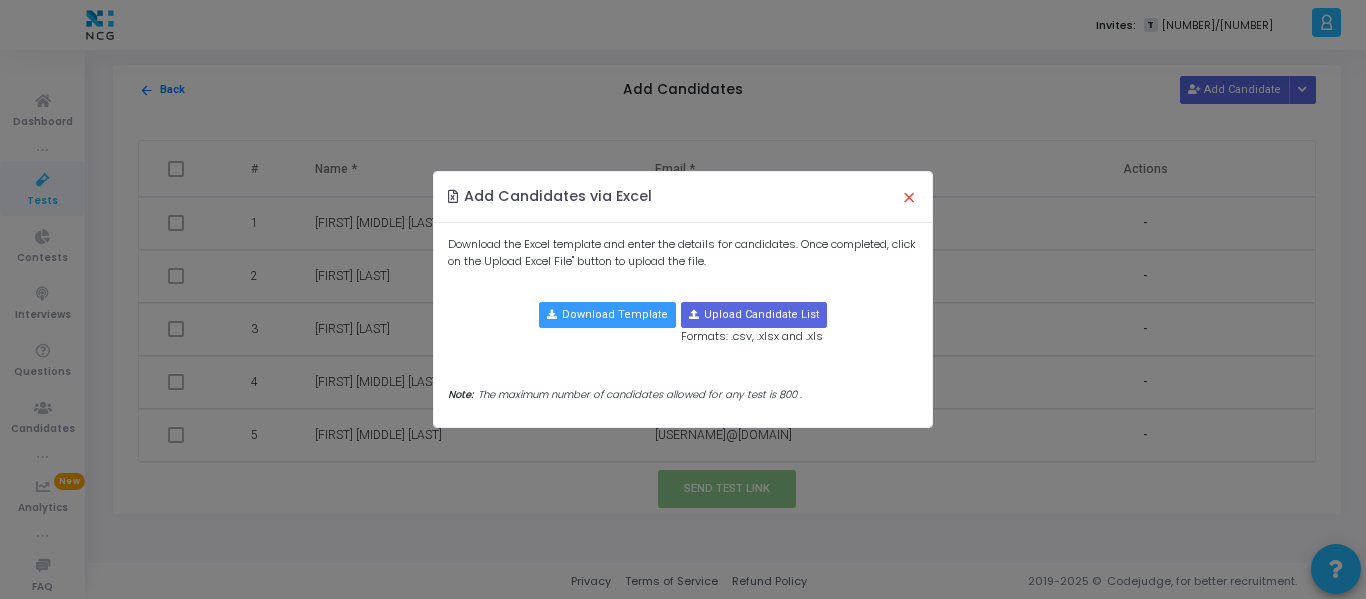 type 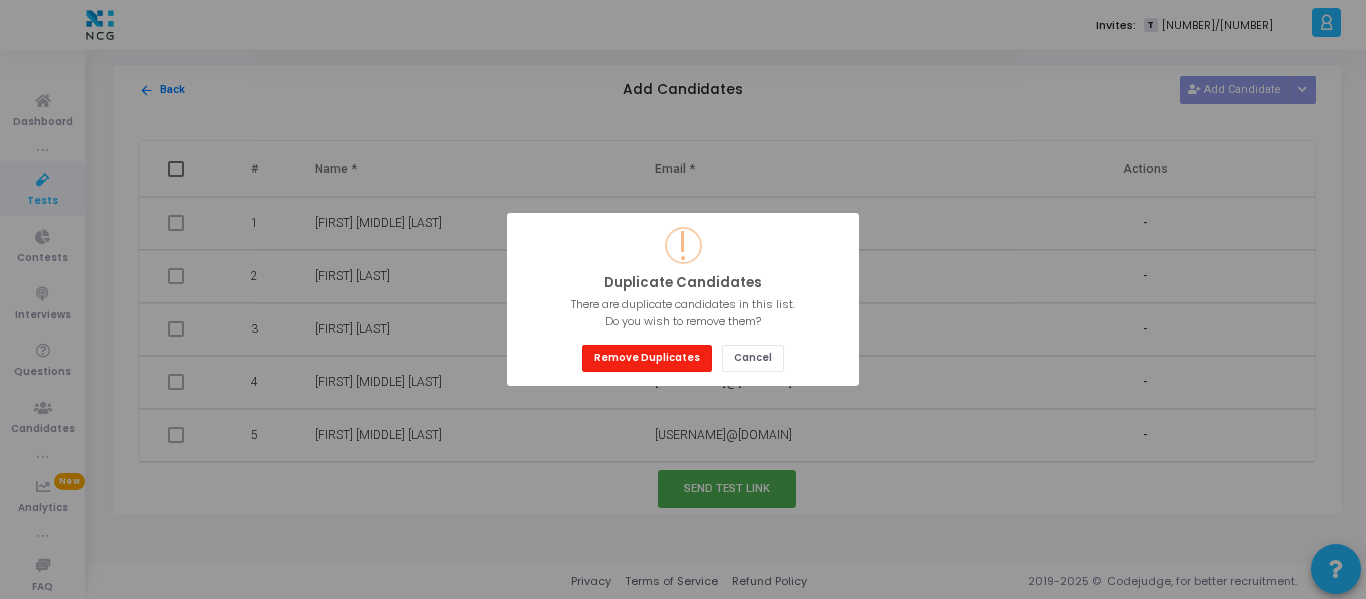 click on "Remove Duplicates" at bounding box center [647, 358] 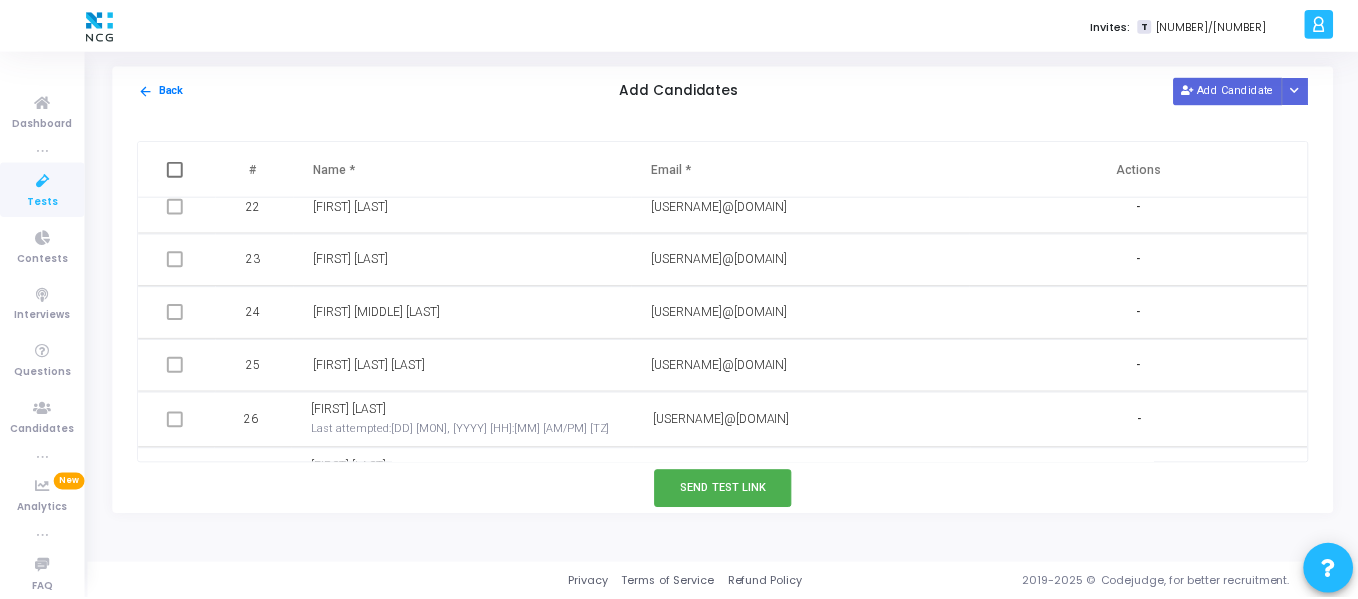 scroll, scrollTop: 1196, scrollLeft: 0, axis: vertical 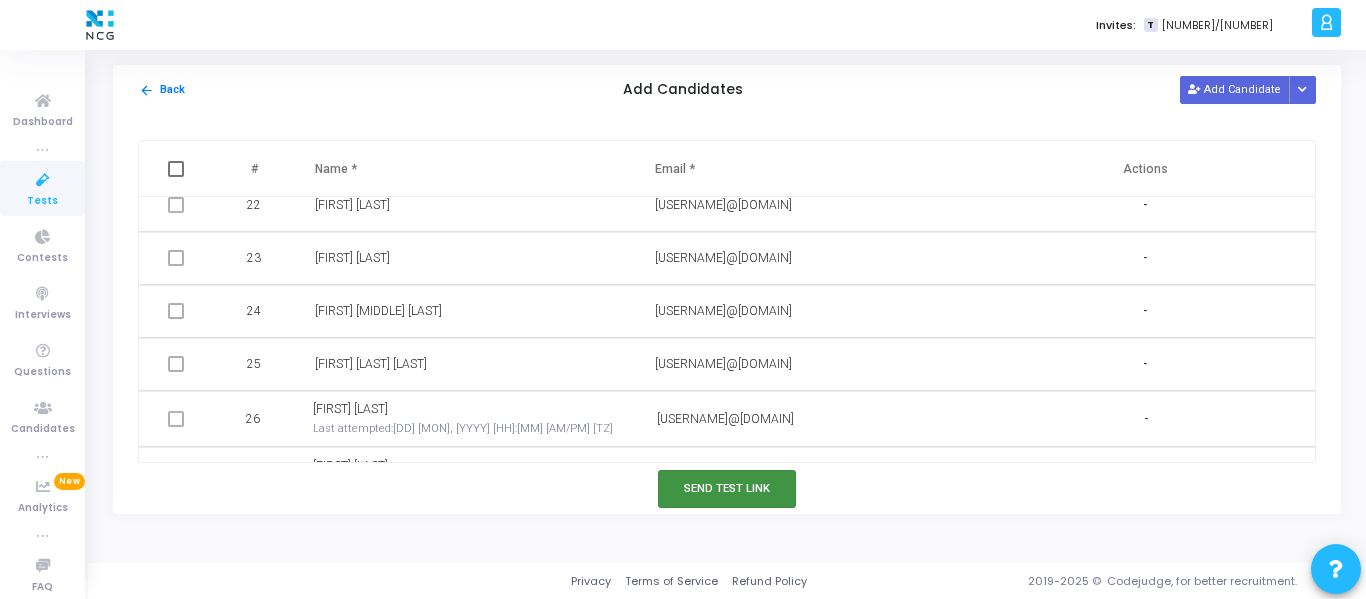click on "Send Test Link" at bounding box center (727, 488) 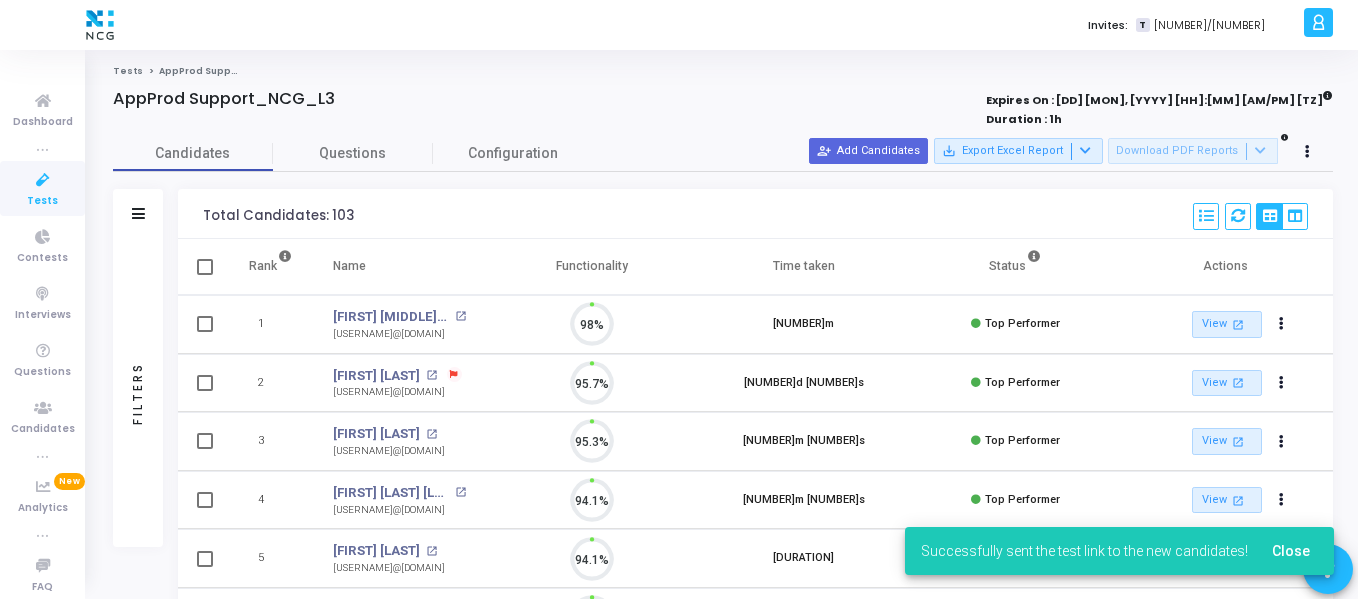 scroll, scrollTop: 9, scrollLeft: 9, axis: both 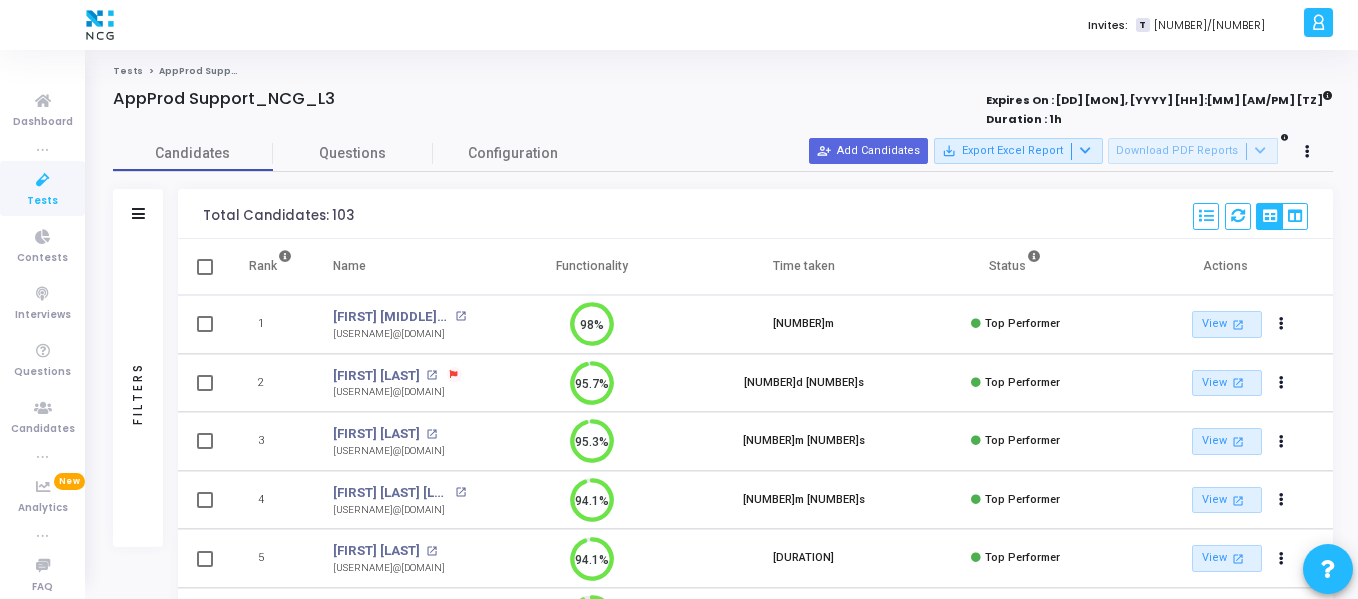 click on "Tests" 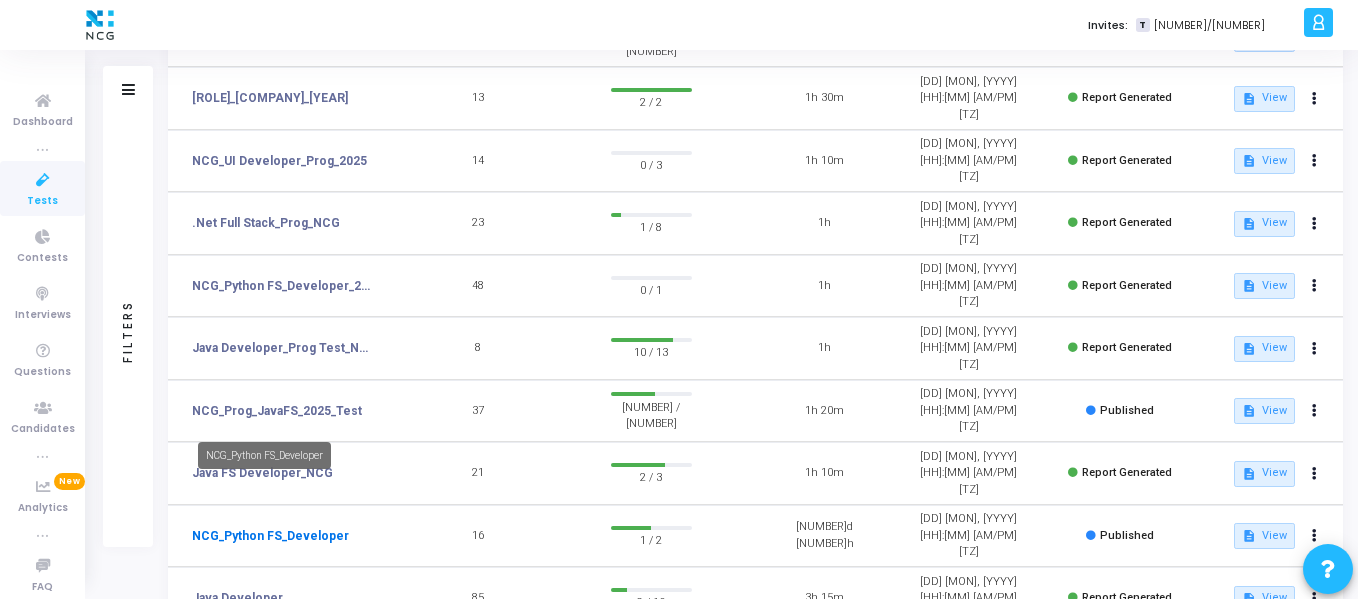 click on "NCG_Python FS_Developer" 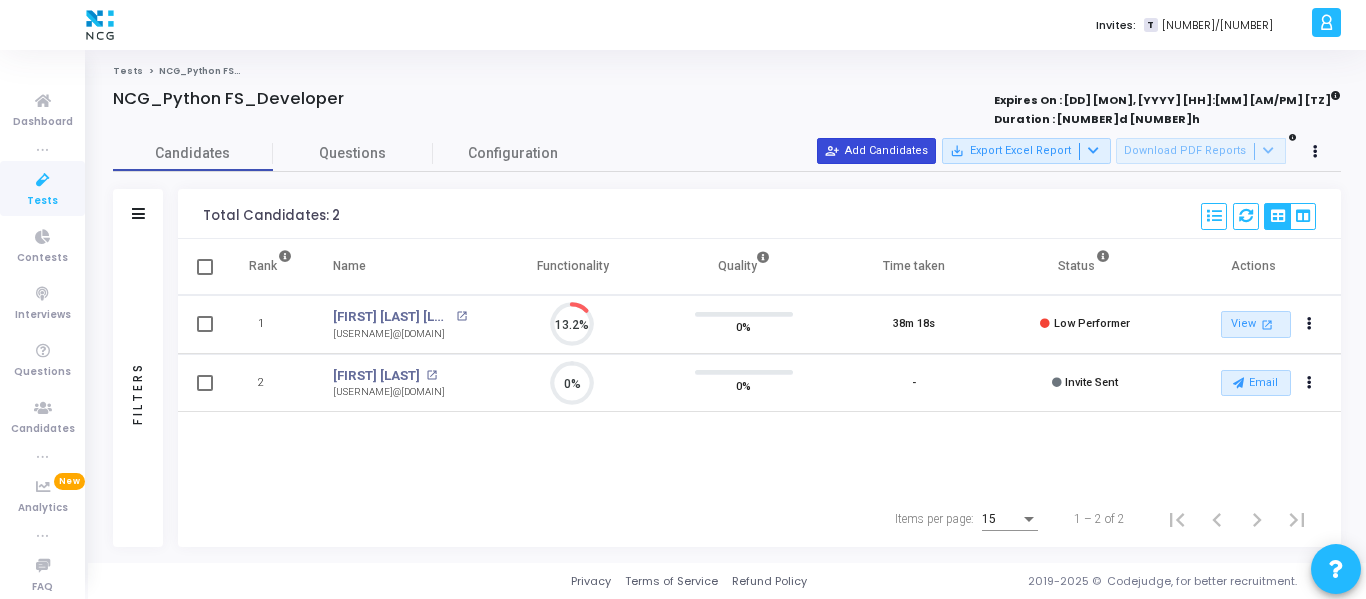click on "person_add_alt  Add Candidates" at bounding box center [876, 151] 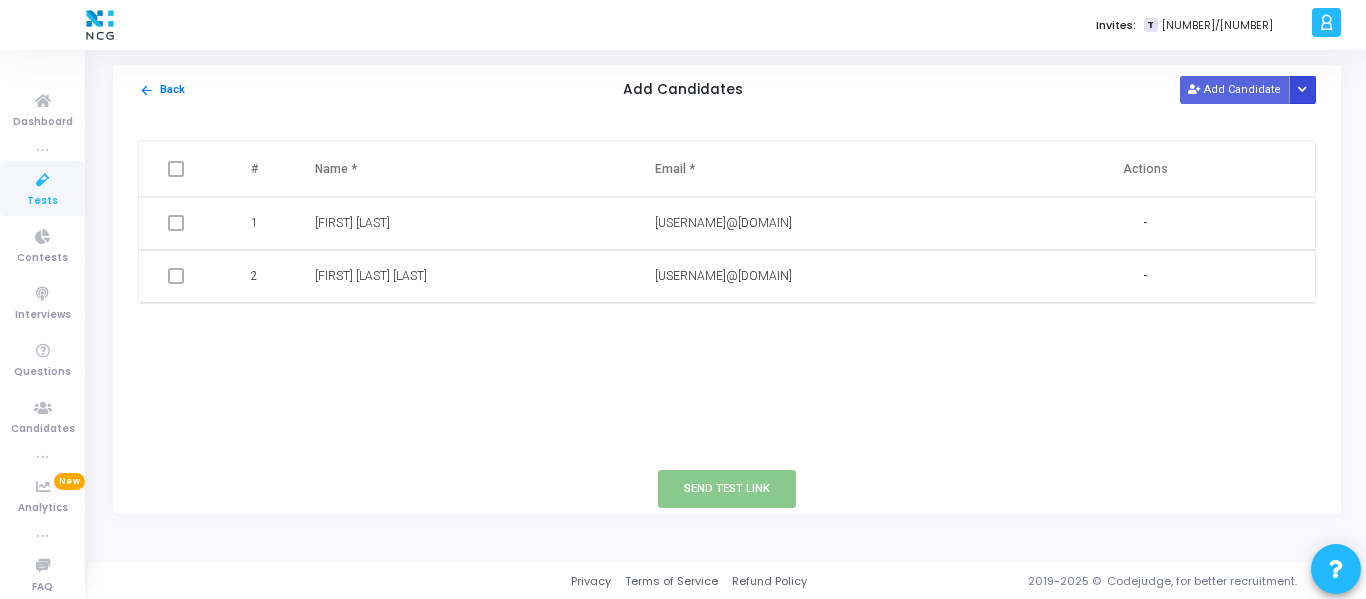 click at bounding box center [1302, 90] 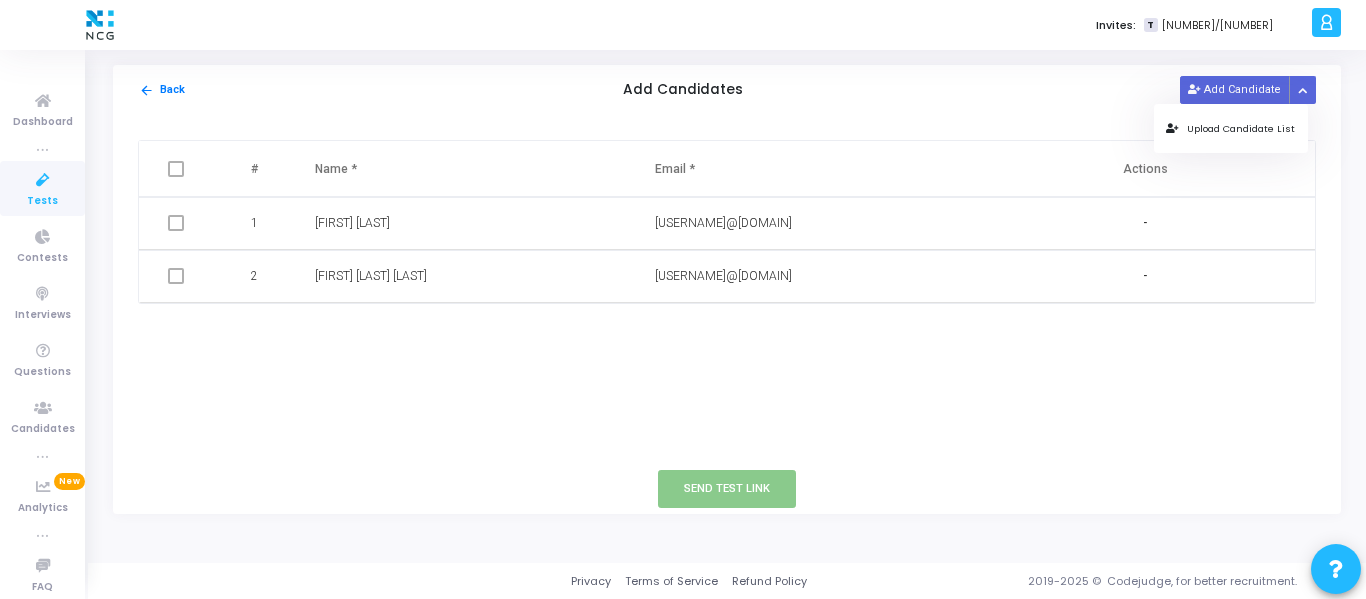 click on "Upload Candidate List" at bounding box center (1231, 128) 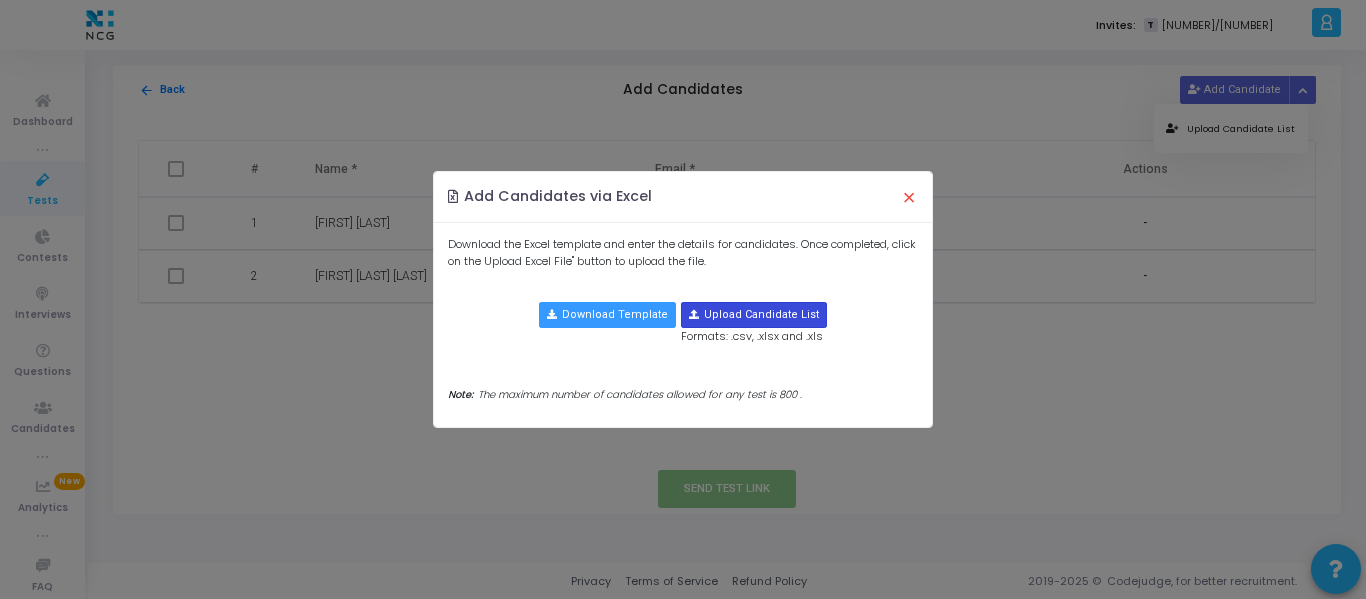 click at bounding box center (754, 315) 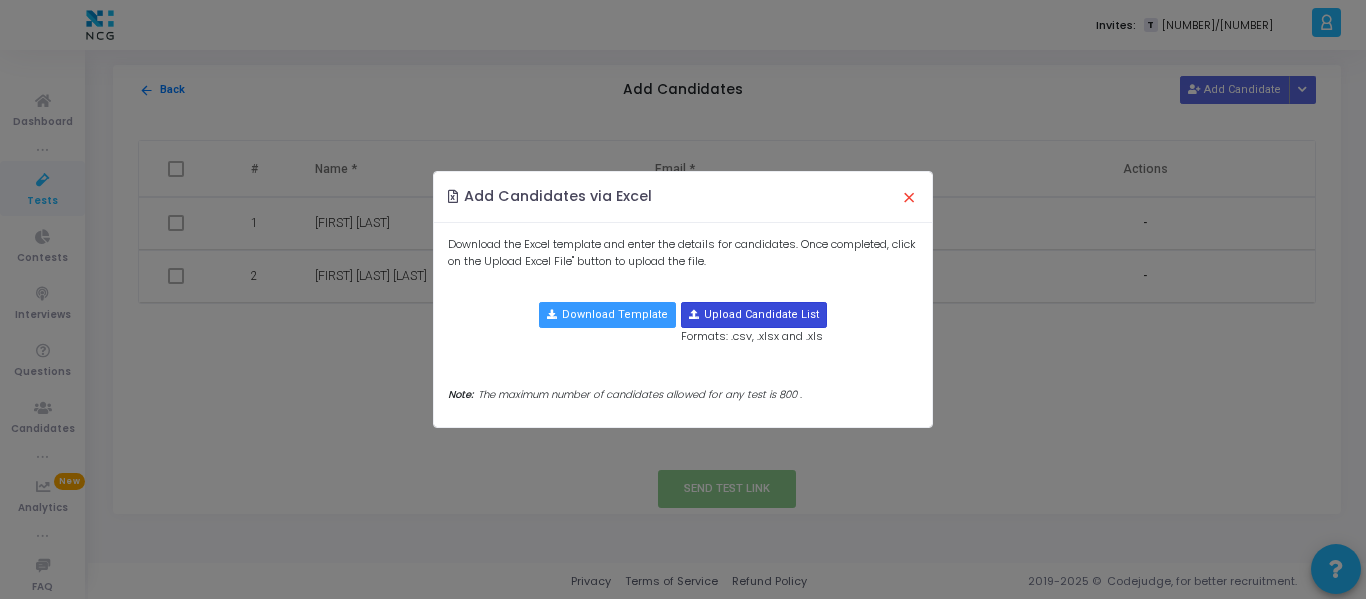 type on "C:\fakepath\CodeJudge Test_Python.csv" 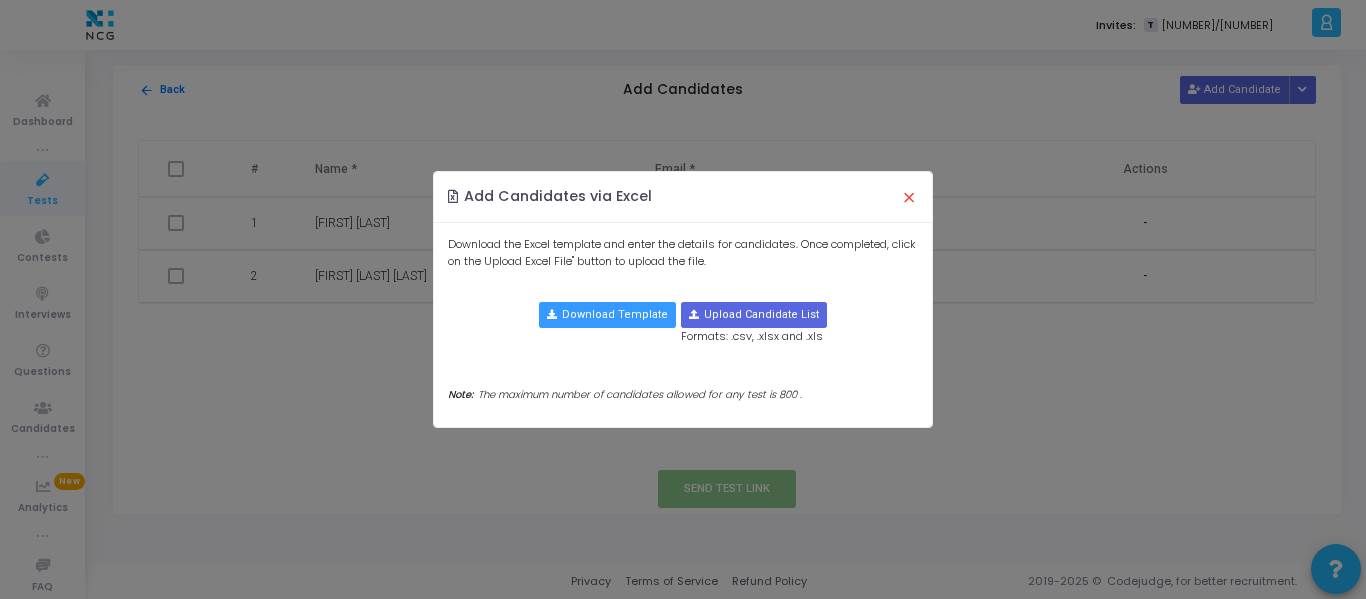 type 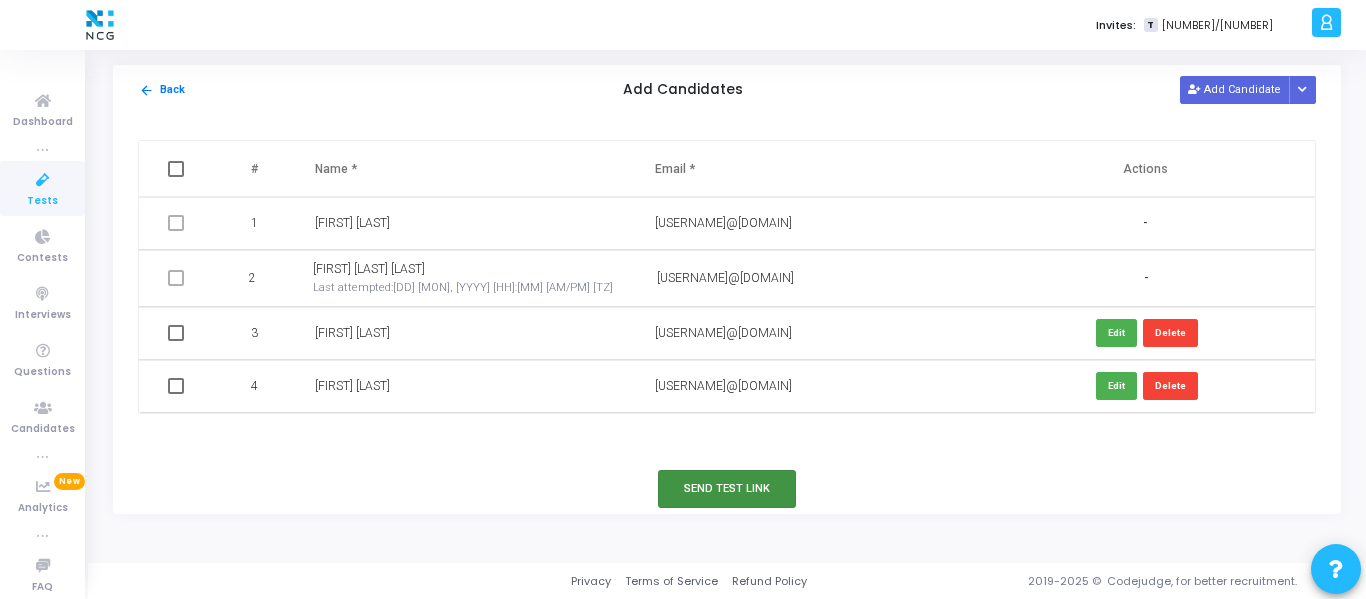 click on "Send Test Link" at bounding box center [727, 488] 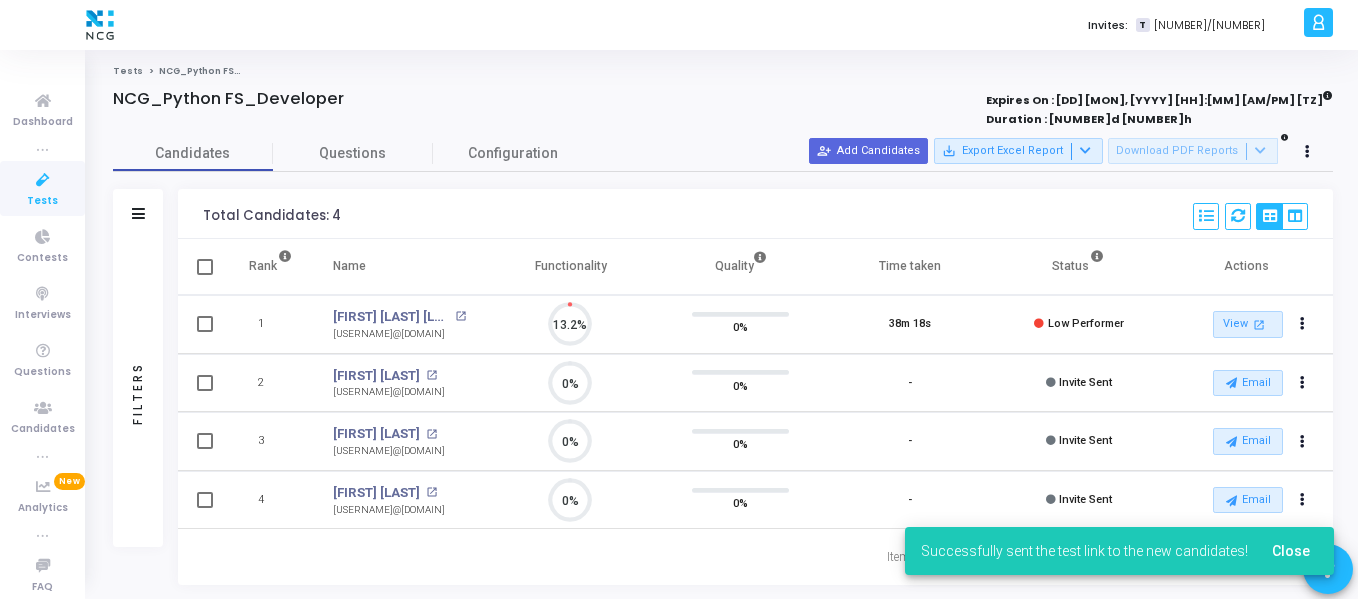scroll, scrollTop: 9, scrollLeft: 9, axis: both 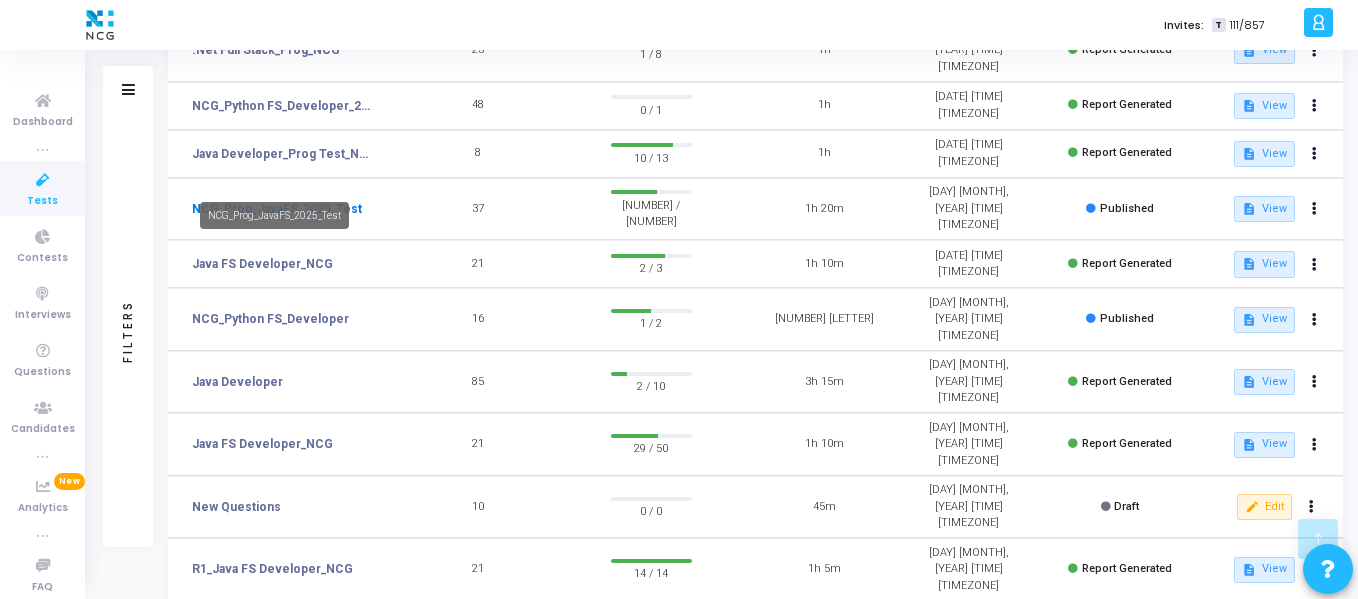 click on "NCG_Prog_JavaFS_2025_Test" 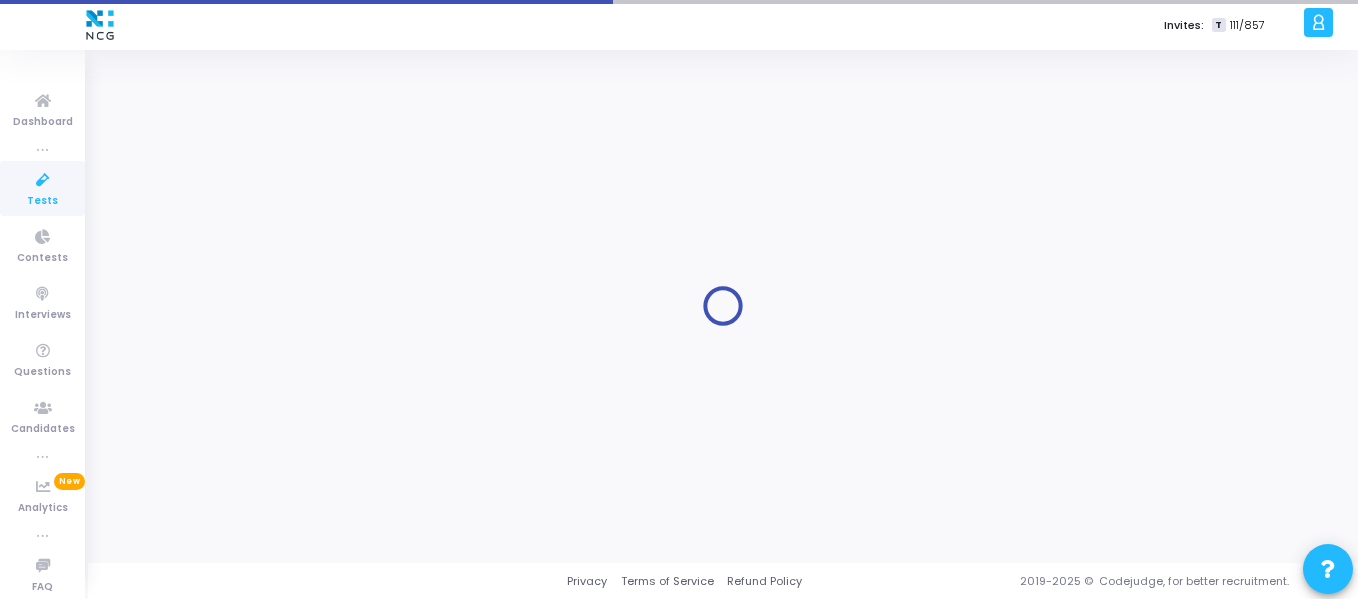 scroll, scrollTop: 0, scrollLeft: 0, axis: both 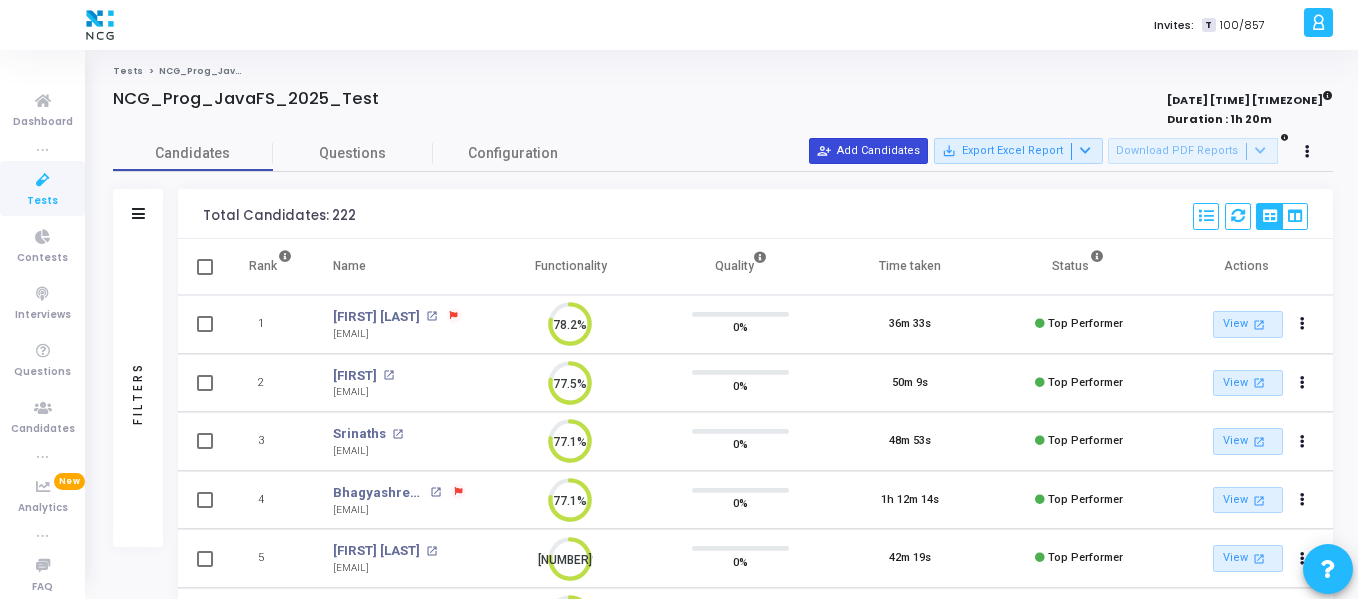 click on "person_add_alt  Add Candidates" at bounding box center [868, 151] 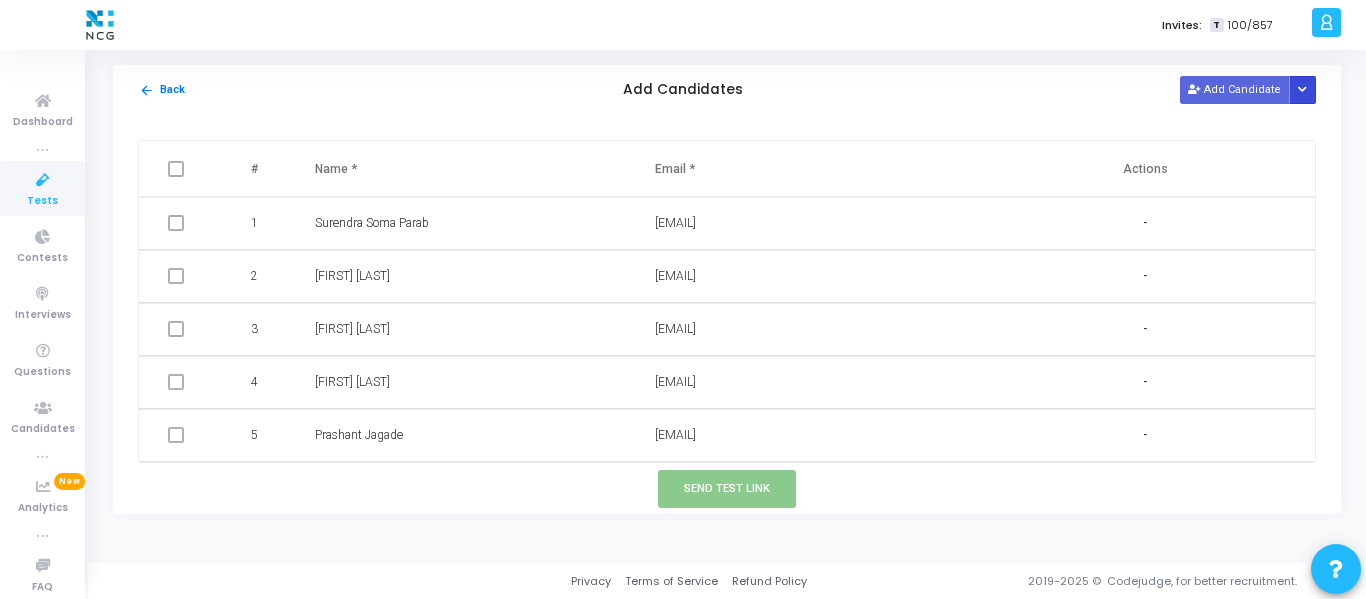 click at bounding box center [1303, 89] 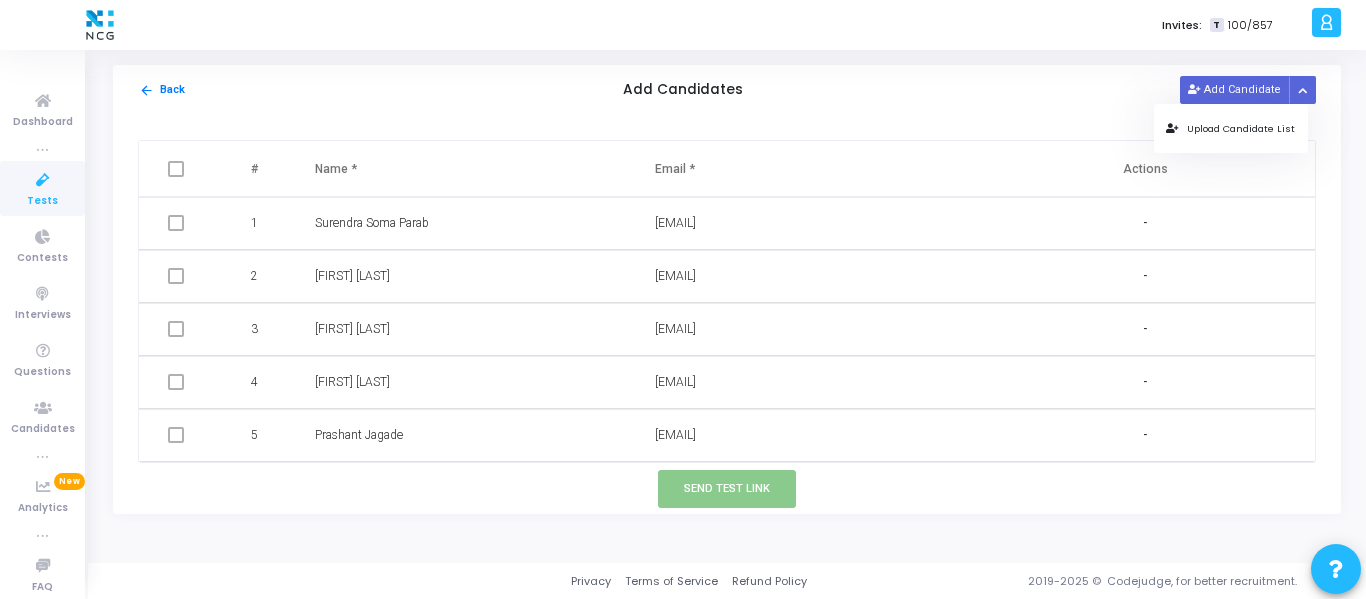 click on "Upload Candidate List" at bounding box center (1230, 128) 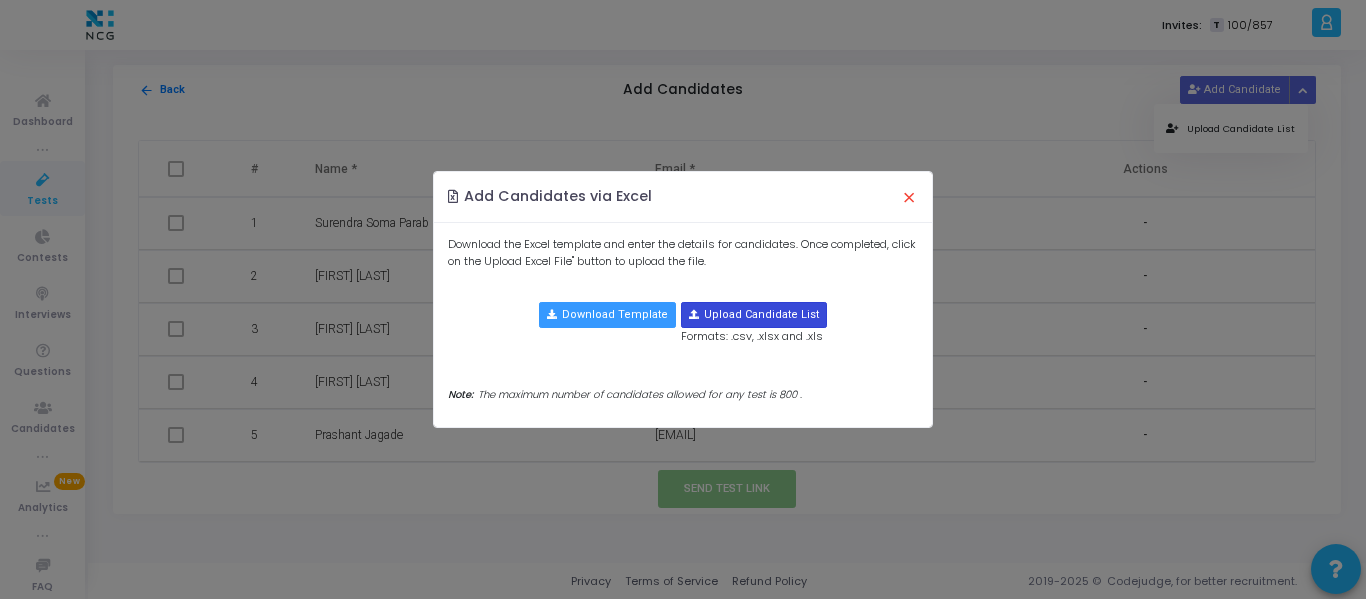 click at bounding box center (754, 315) 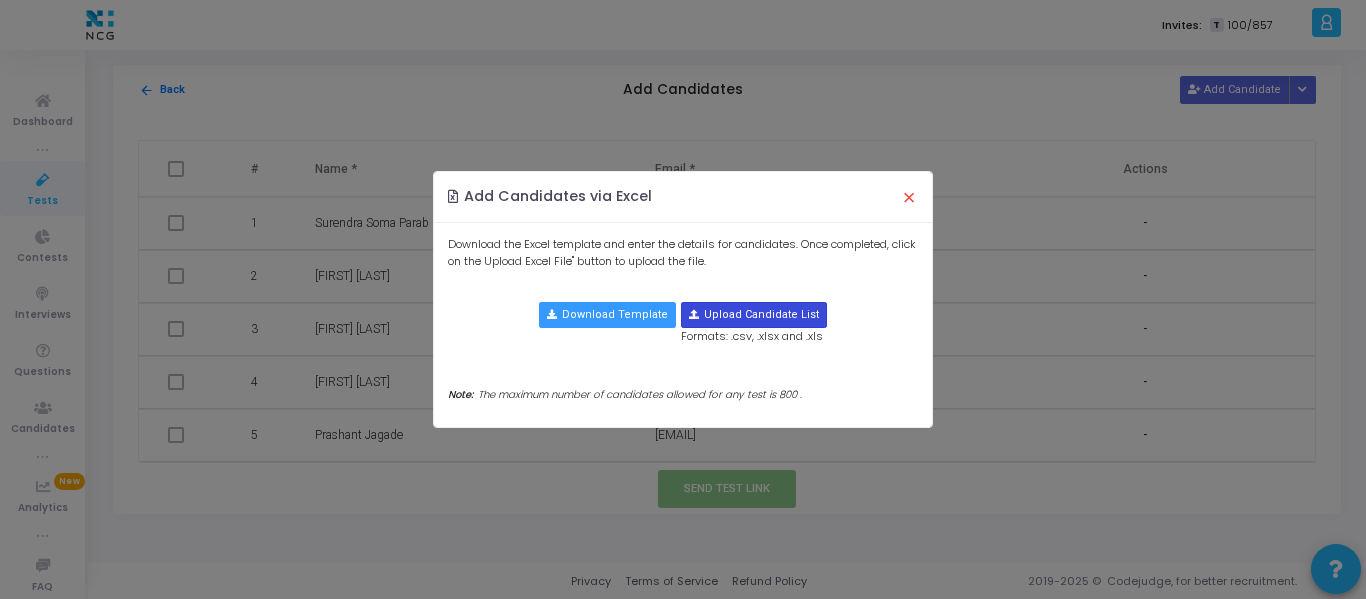 type on "C:\fakepath\CodeJudge Test_Java.csv" 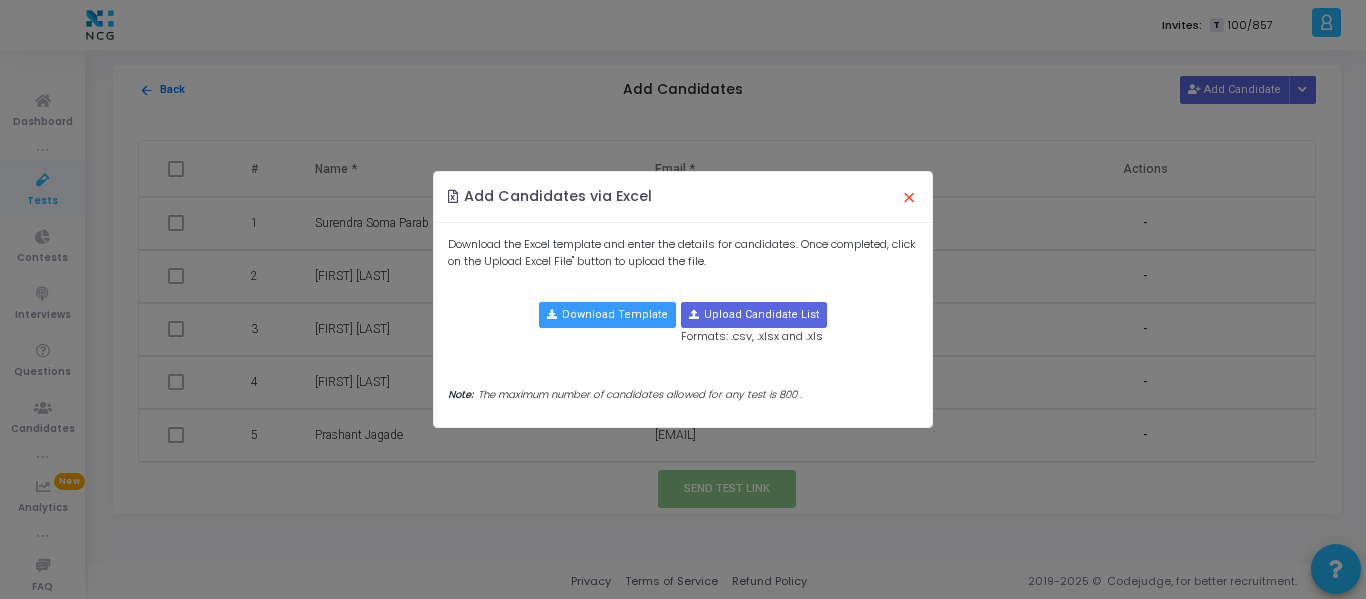 type 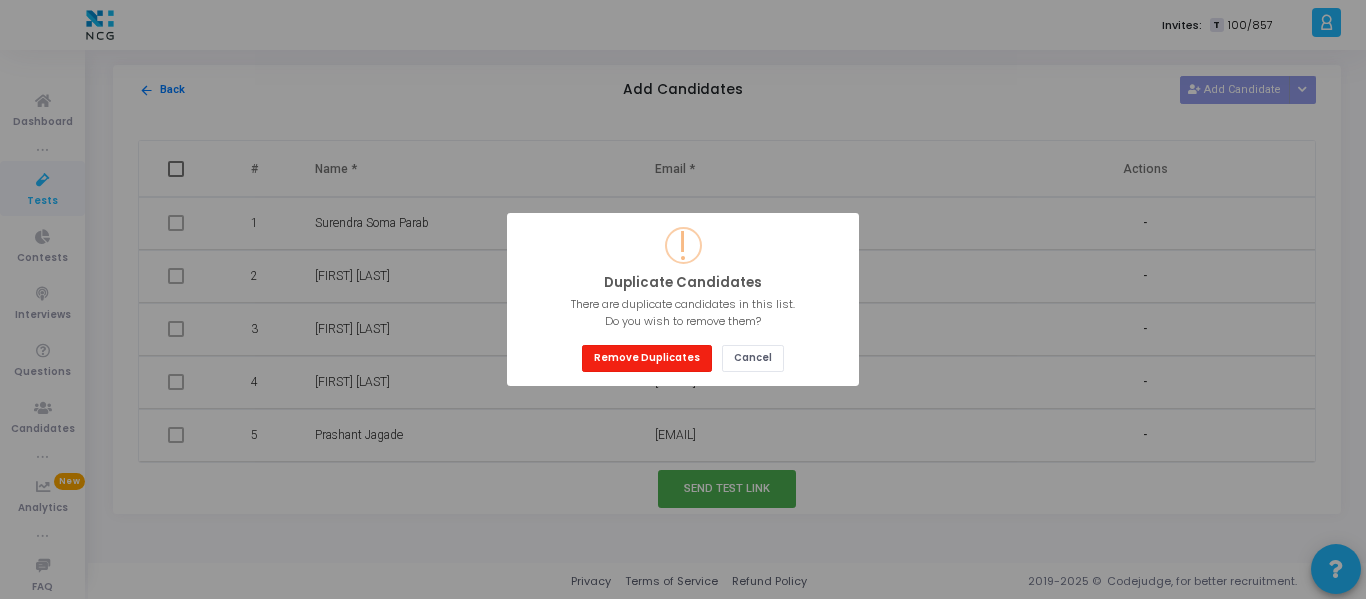click on "Remove Duplicates" at bounding box center (647, 358) 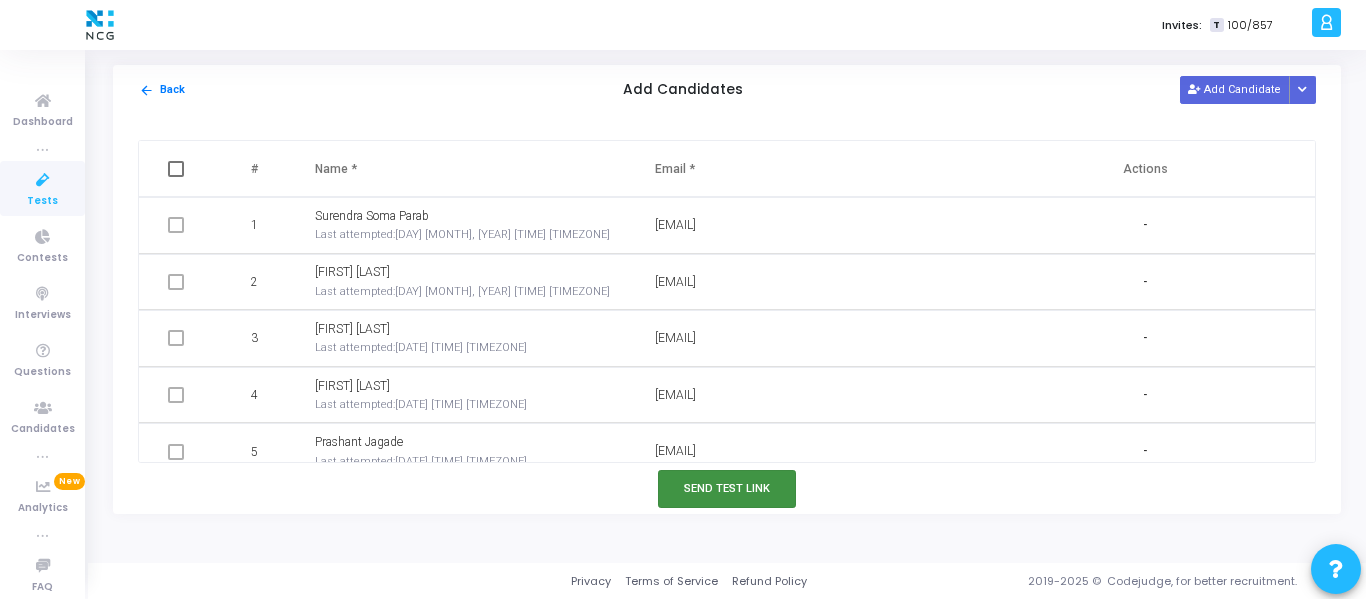 click on "Send Test Link" at bounding box center (727, 488) 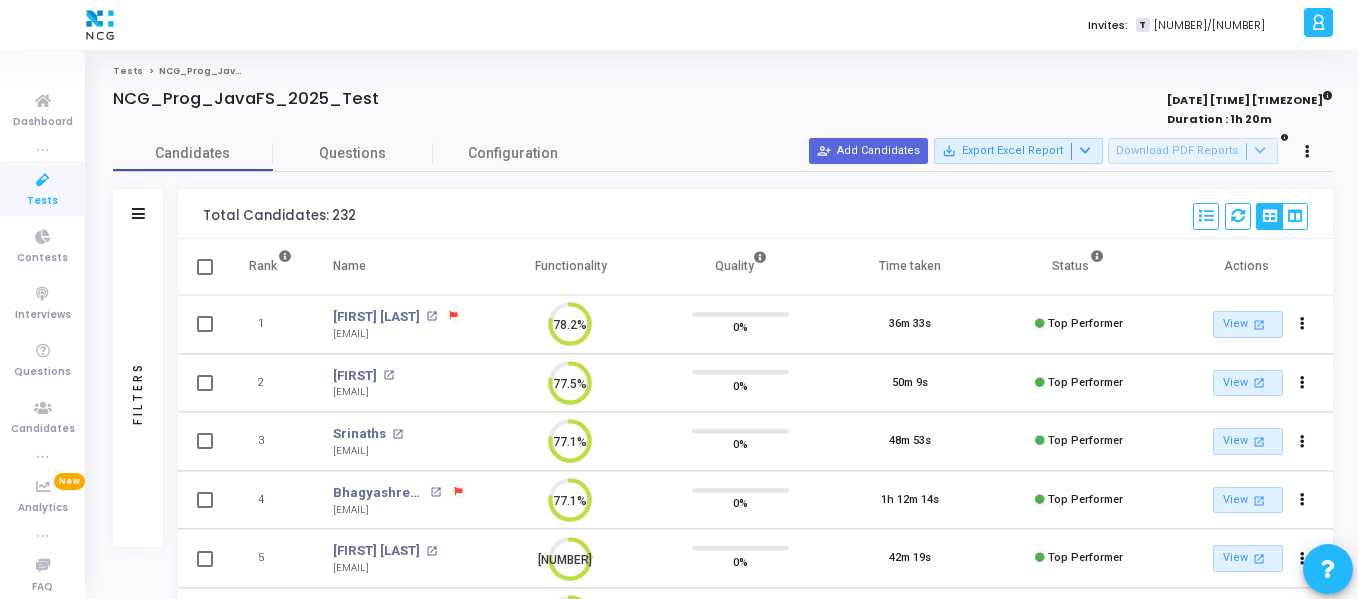 scroll, scrollTop: 9, scrollLeft: 9, axis: both 